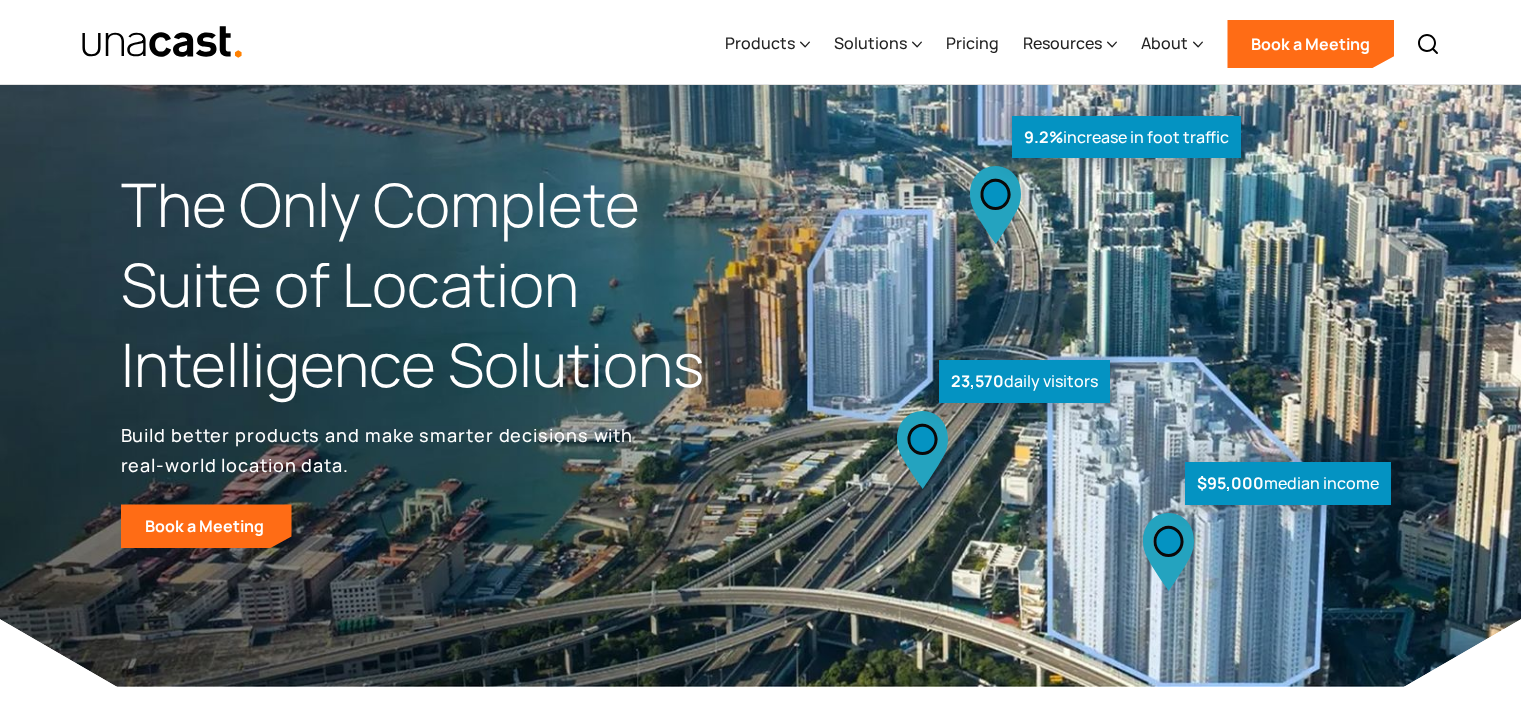 scroll, scrollTop: 0, scrollLeft: 0, axis: both 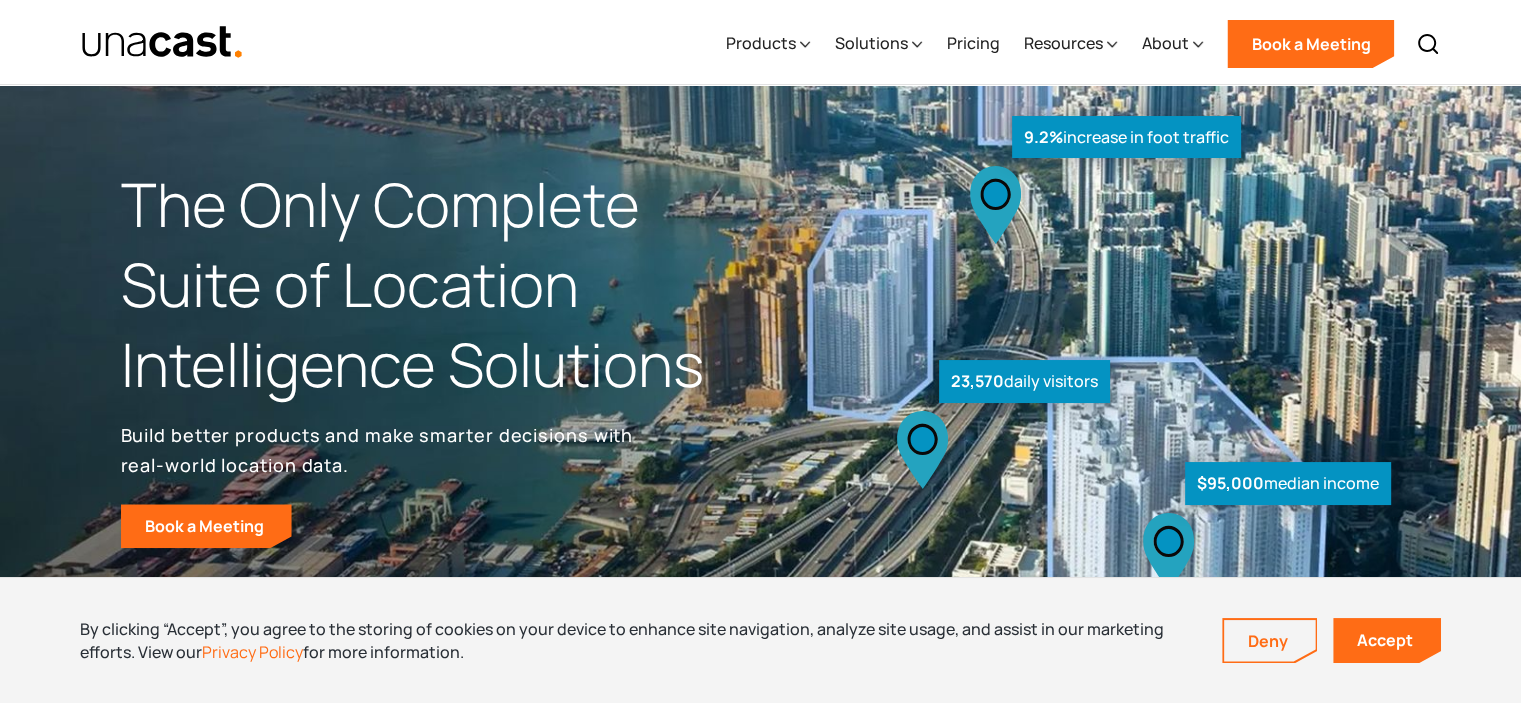 click on "Products
Location Intelligence Global Location Data Aggregated Foot Traffic Location Insights Platform Telco Data Processing Identity Graphing & Resolution Consumer Data Enrichment Data Linkages View All Products Solutions
Solutions Audience Targeting Identity Resolution Competitive Intelligence Forecasting Site Selection Site Performance Industries Supply Chain Retail Real Estate Telco Consultancies Government Software Adtech Pricing Resources
Resources Case Studies Blogs Whitepapers Blog Integrating Location Data Shouldn’t Be This Hard — Here’s How to Fix It Blog Why “Time to Value” Is the Most Important Metric You’re Not Talking About in Data Sales View More Blog Posts About
About Careers Company Methodology Privacy Policy and Retention Schedule Book a Meeting
Back" at bounding box center (761, 42) 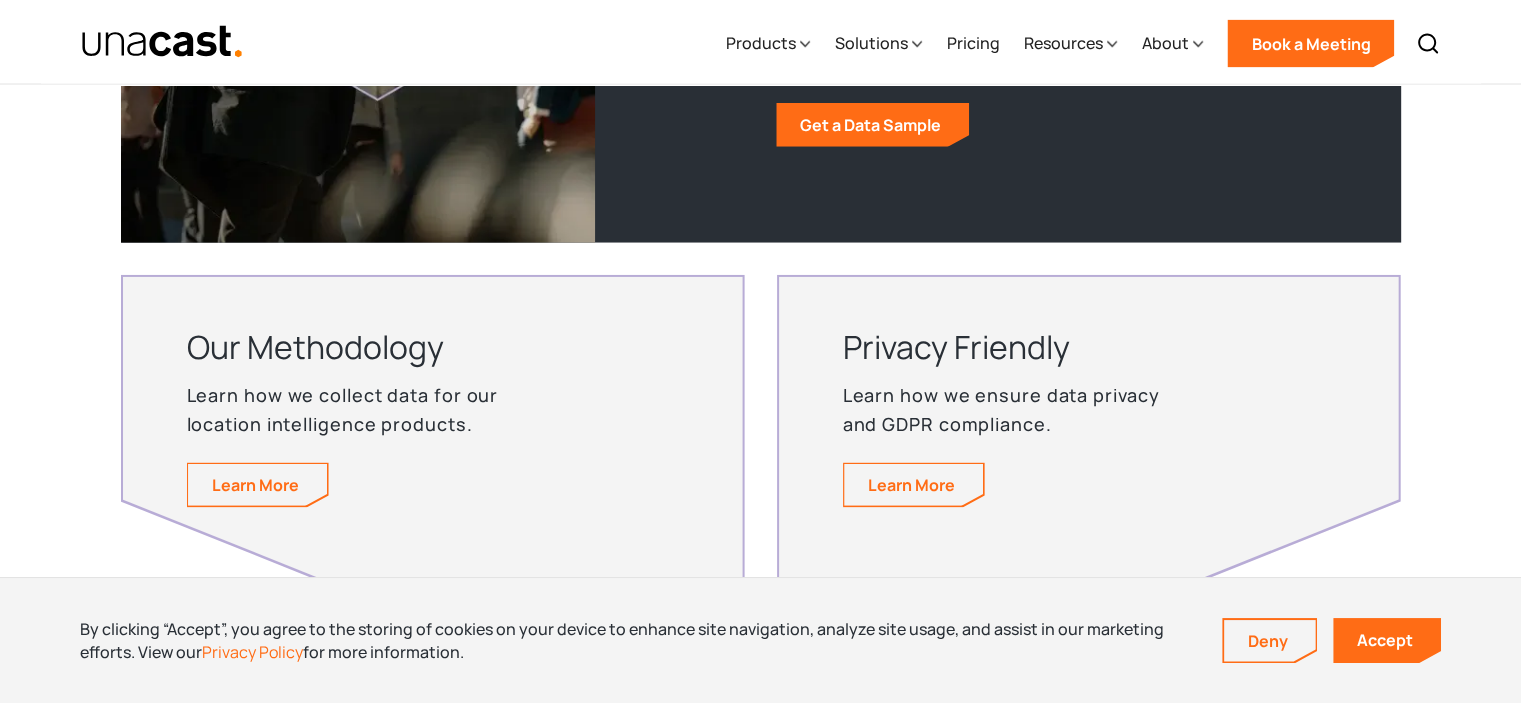 scroll, scrollTop: 4900, scrollLeft: 0, axis: vertical 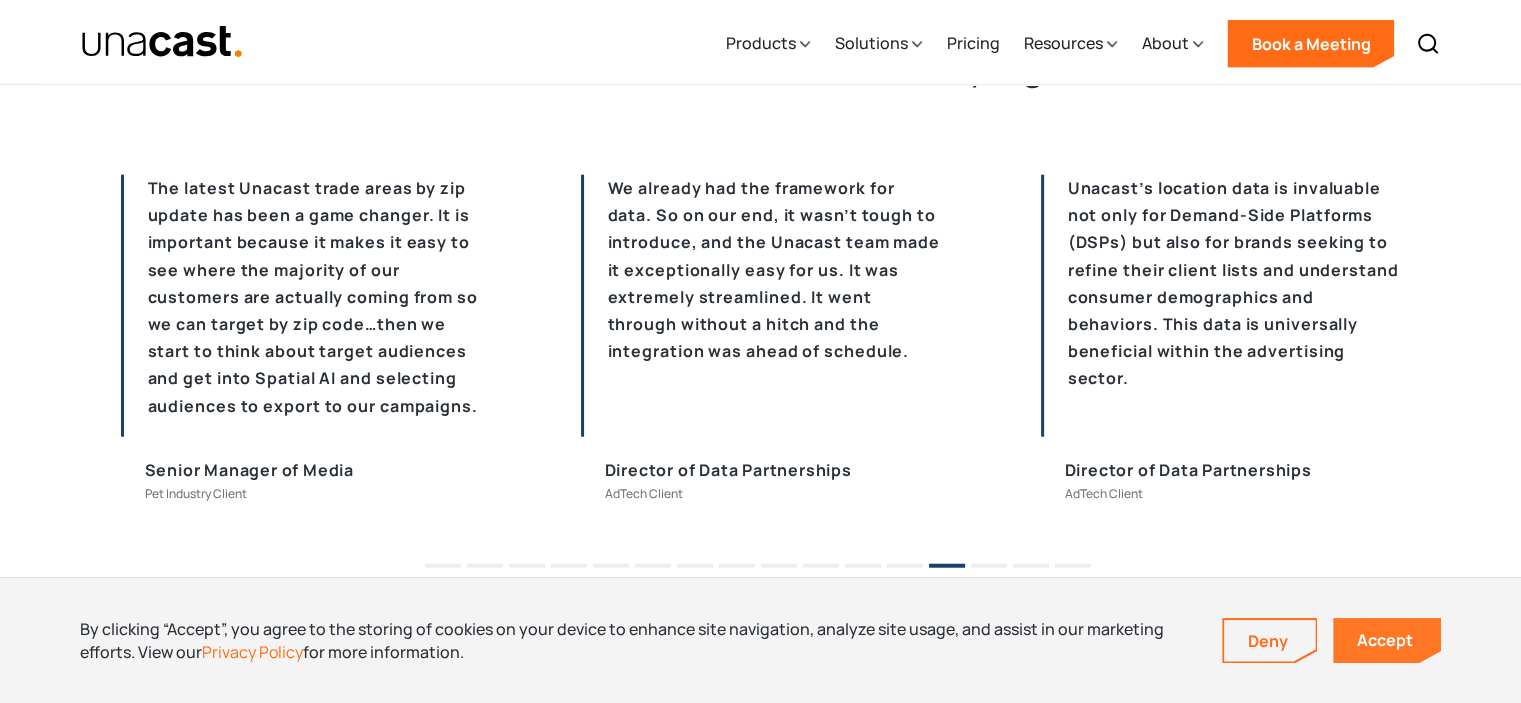 click on "Accept" at bounding box center [1387, 640] 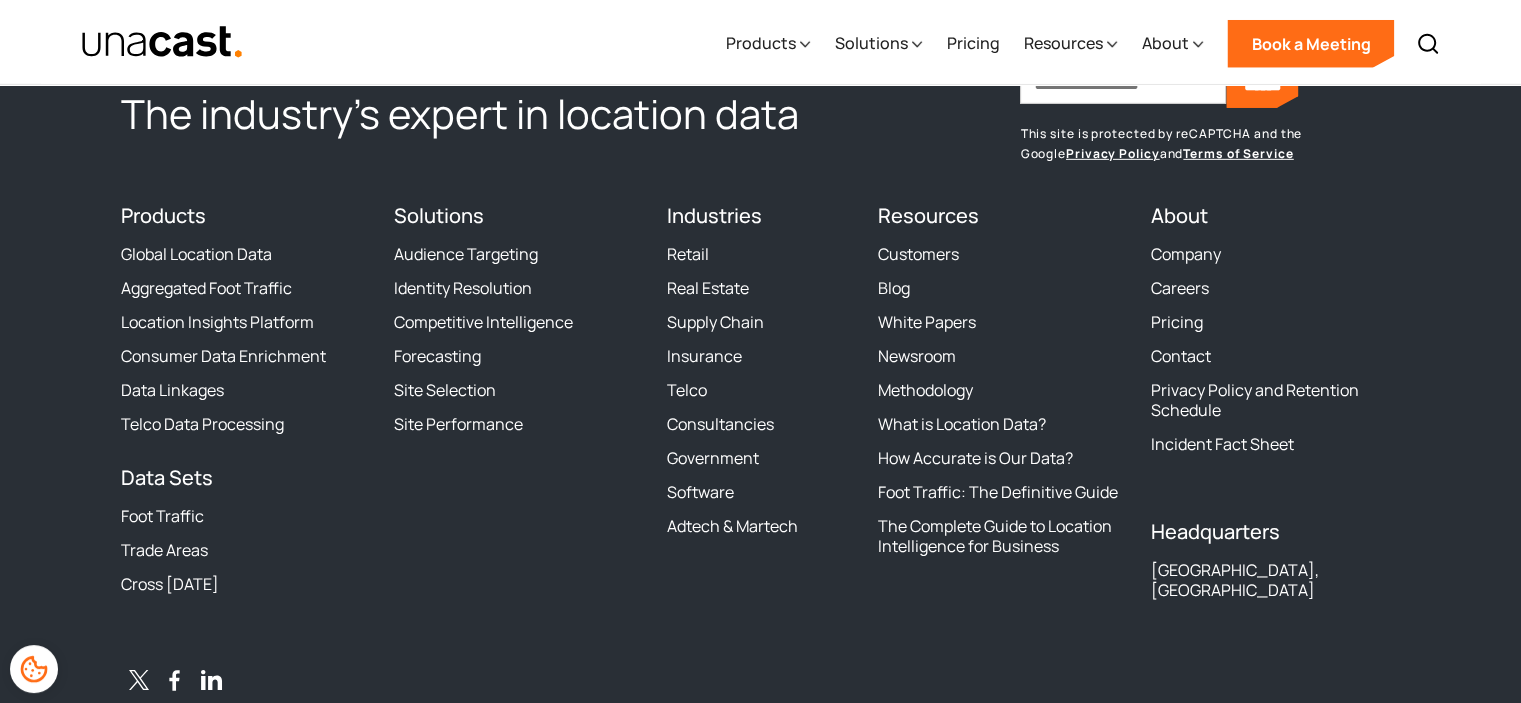 scroll, scrollTop: 6120, scrollLeft: 0, axis: vertical 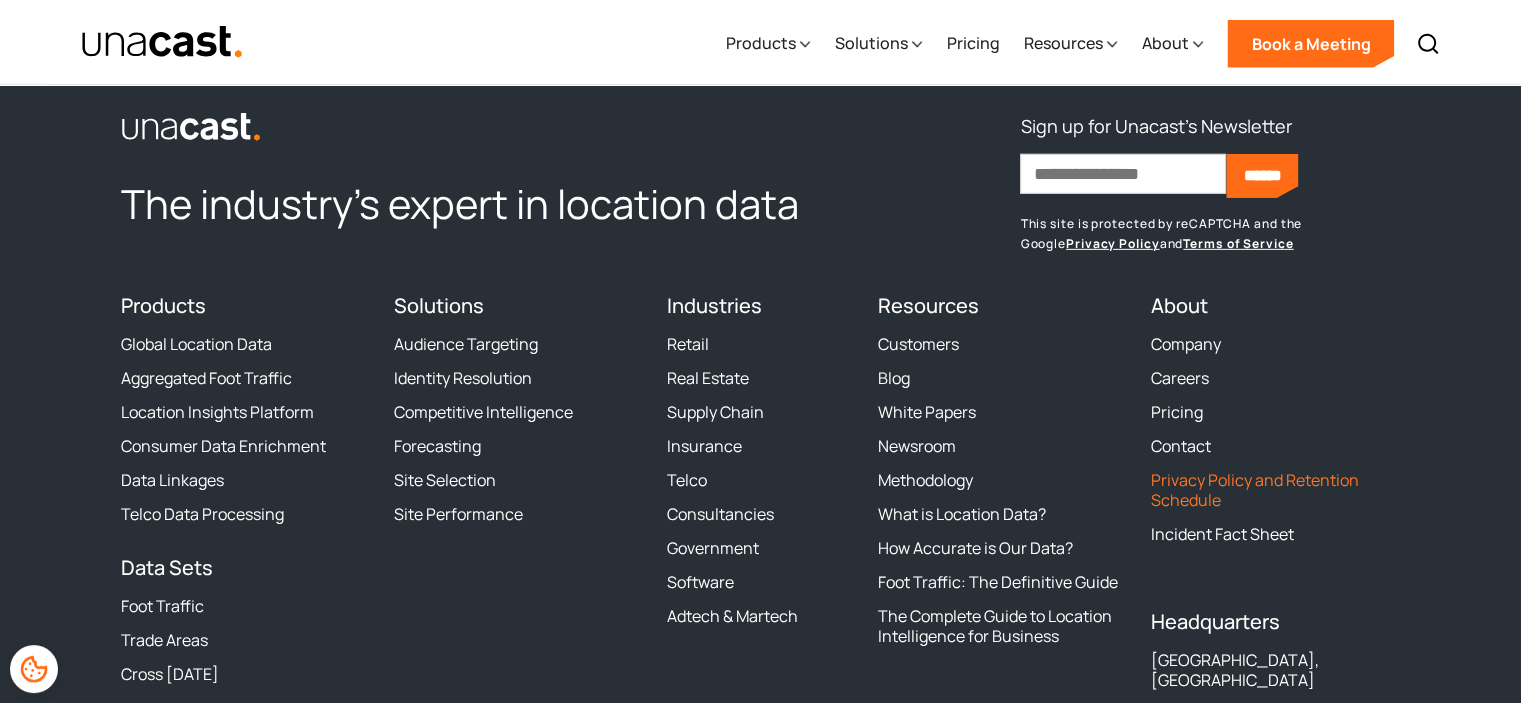 click on "Privacy Policy and Retention Schedule" at bounding box center [1275, 490] 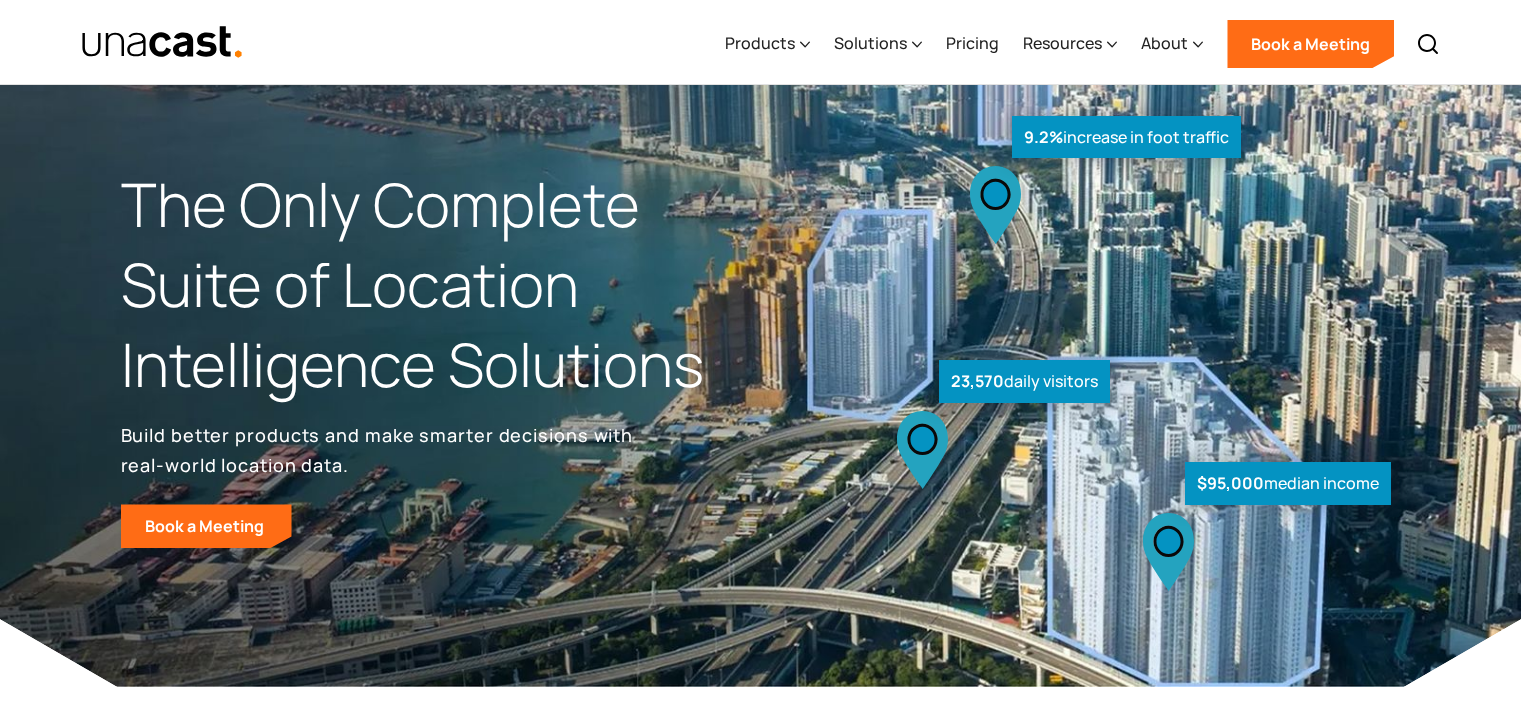 scroll, scrollTop: 0, scrollLeft: 0, axis: both 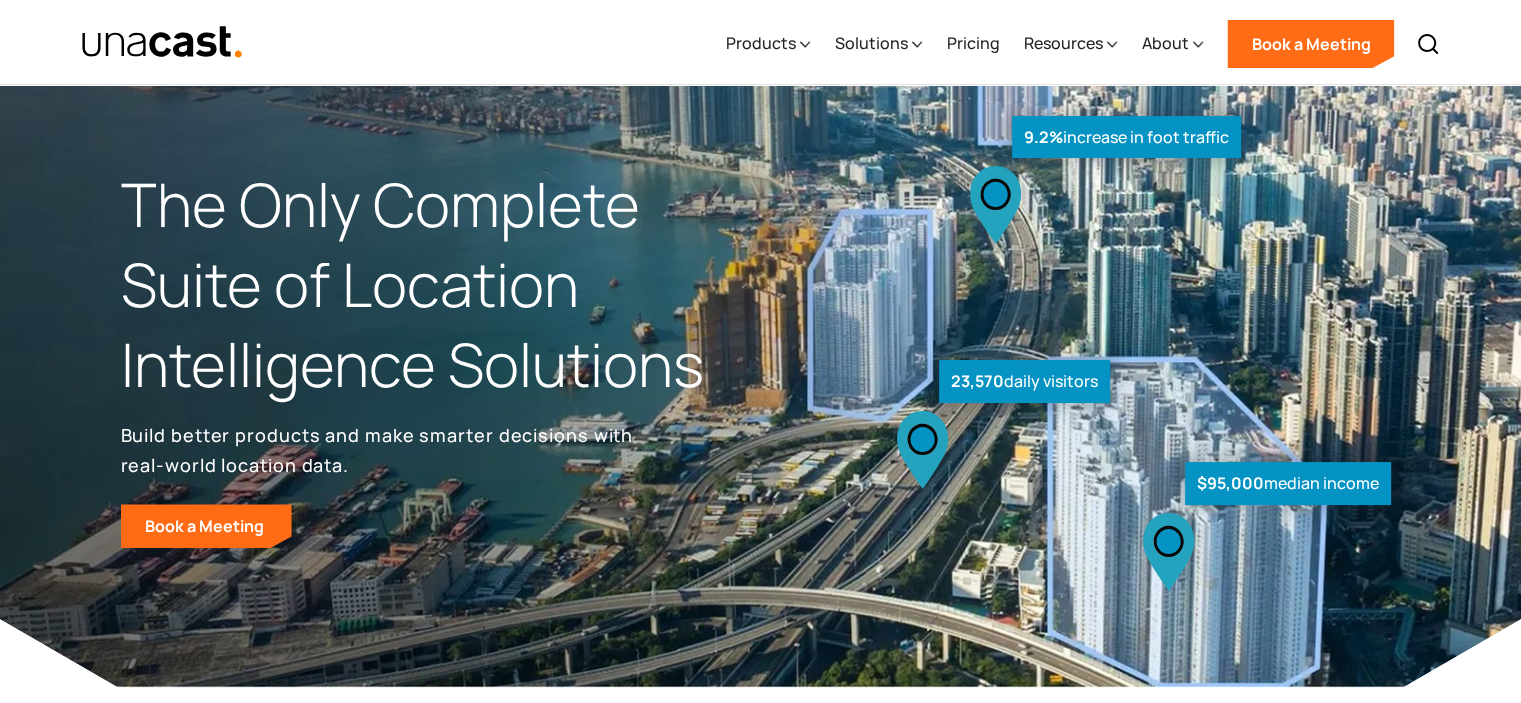 click on "Products
Location Intelligence Global Location Data Aggregated Foot Traffic Location Insights Platform Telco Data Processing Identity Graphing & Resolution Consumer Data Enrichment Data Linkages View All Products Solutions
Solutions Audience Targeting Identity Resolution Competitive Intelligence Forecasting Site Selection Site Performance Industries Supply Chain Retail Real Estate Telco Consultancies Government Software Adtech Pricing Resources
Resources Case Studies Blogs Whitepapers Blog Integrating Location Data Shouldn’t Be This Hard — Here’s How to Fix It Blog Why “Time to Value” Is the Most Important Metric You’re Not Talking About in Data Sales View More Blog Posts About
About Careers Company Methodology Privacy Policy and Retention Schedule Book a Meeting
Back" at bounding box center (761, 42) 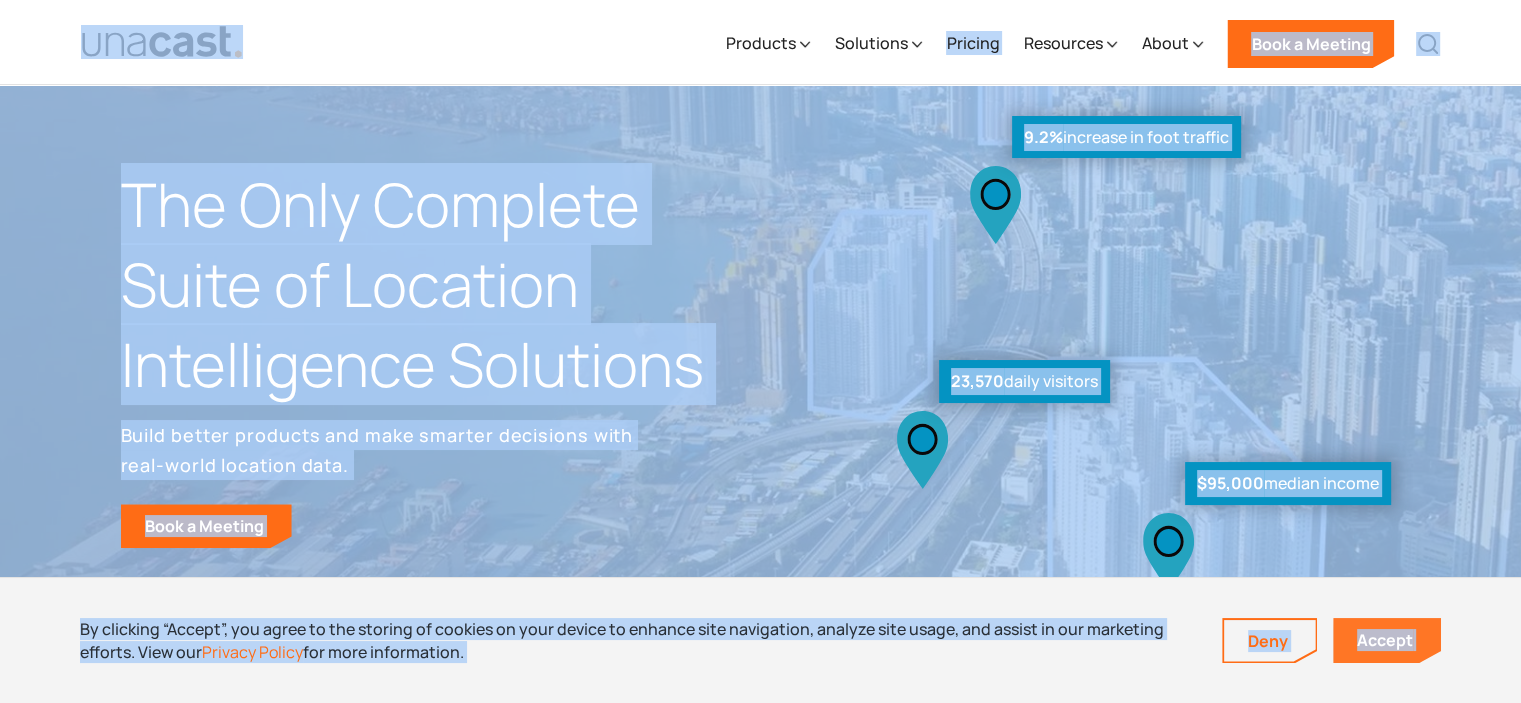 click on "Accept" at bounding box center (1387, 640) 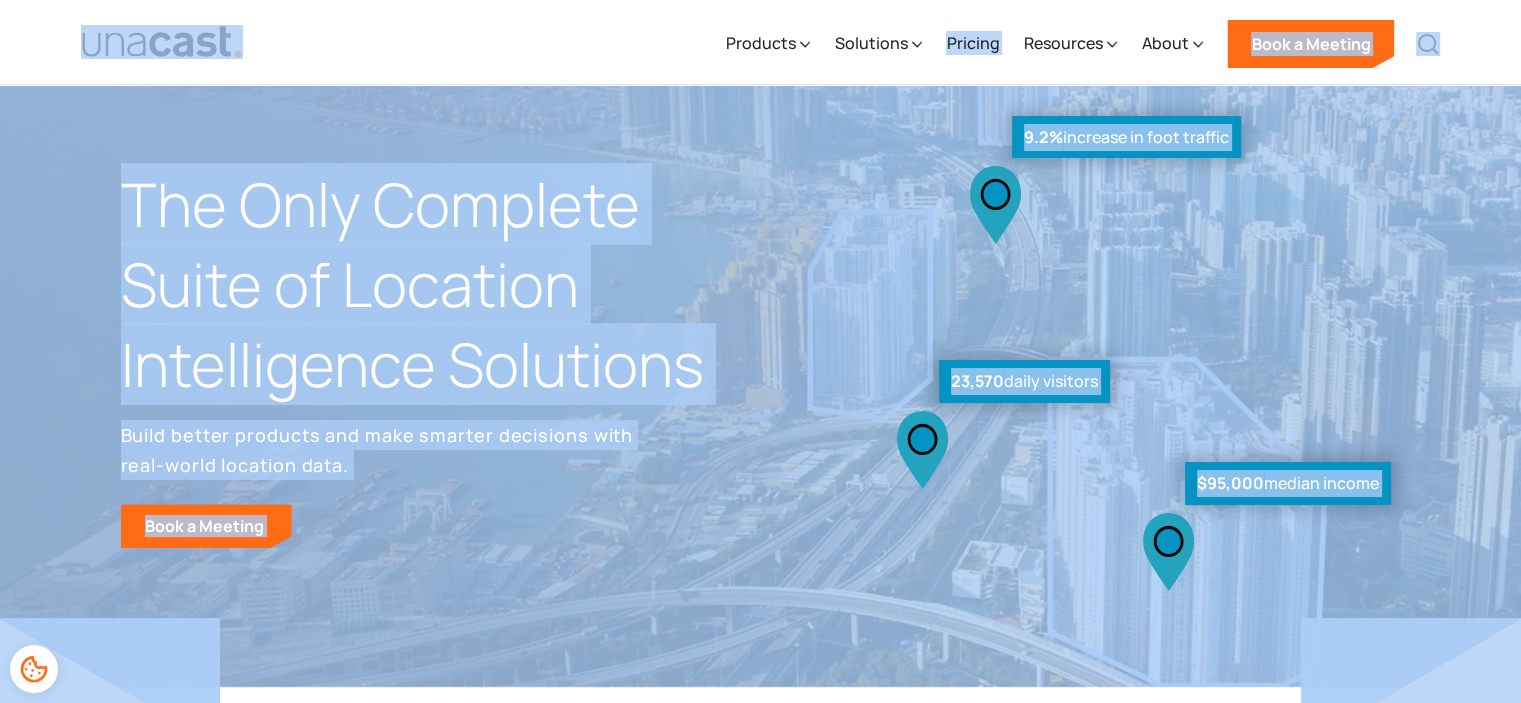 click on "Products
Location Intelligence Global Location Data Aggregated Foot Traffic Location Insights Platform Telco Data Processing Identity Graphing & Resolution Consumer Data Enrichment Data Linkages View All Products Solutions
Solutions Audience Targeting Identity Resolution Competitive Intelligence Forecasting Site Selection Site Performance Industries Supply Chain Retail Real Estate Telco Consultancies Government Software Adtech Pricing Resources
Resources Case Studies Blogs Whitepapers Blog Integrating Location Data Shouldn’t Be This Hard — Here’s How to Fix It Blog Why “Time to Value” Is the Most Important Metric You’re Not Talking About in Data Sales View More Blog Posts About
About Careers Company Methodology Privacy Policy and Retention Schedule Book a Meeting
Back" at bounding box center [761, 42] 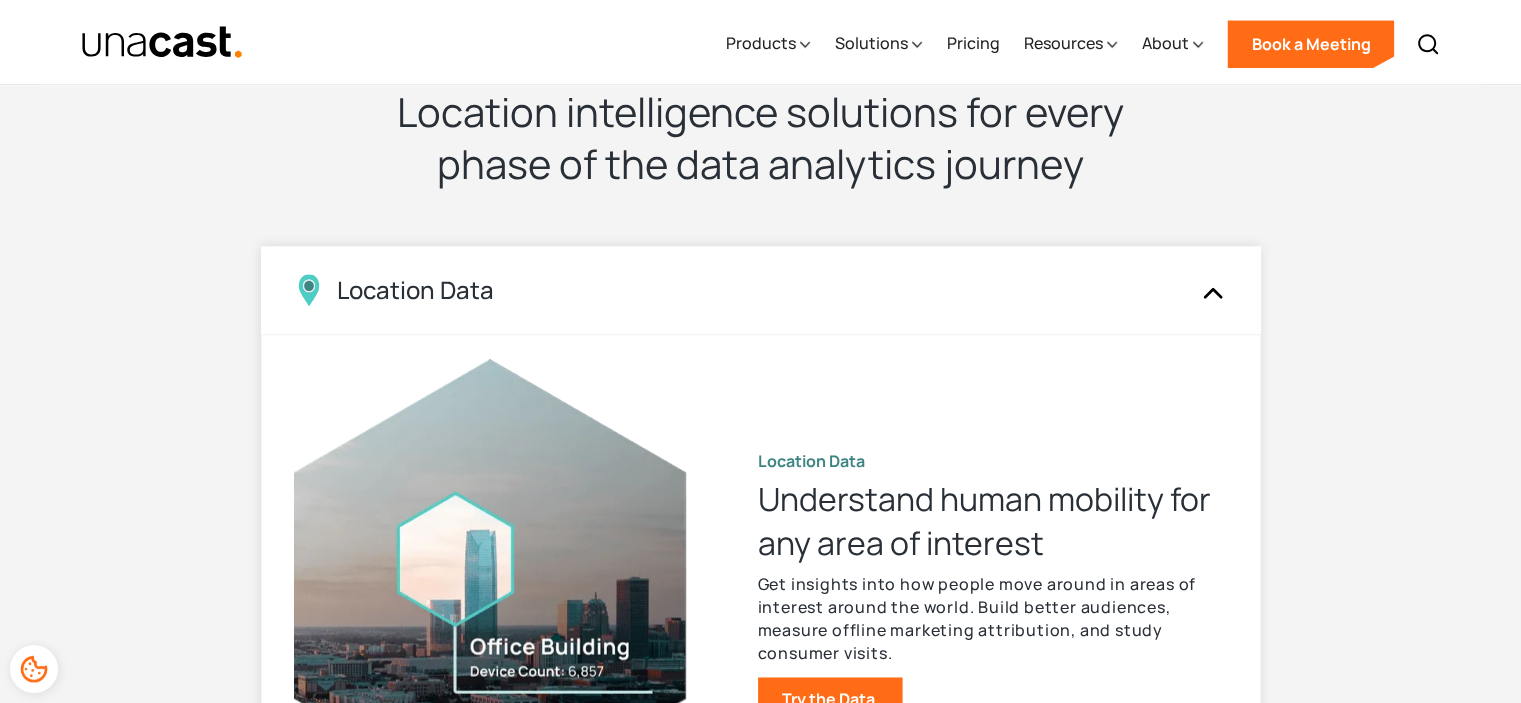 scroll, scrollTop: 1900, scrollLeft: 0, axis: vertical 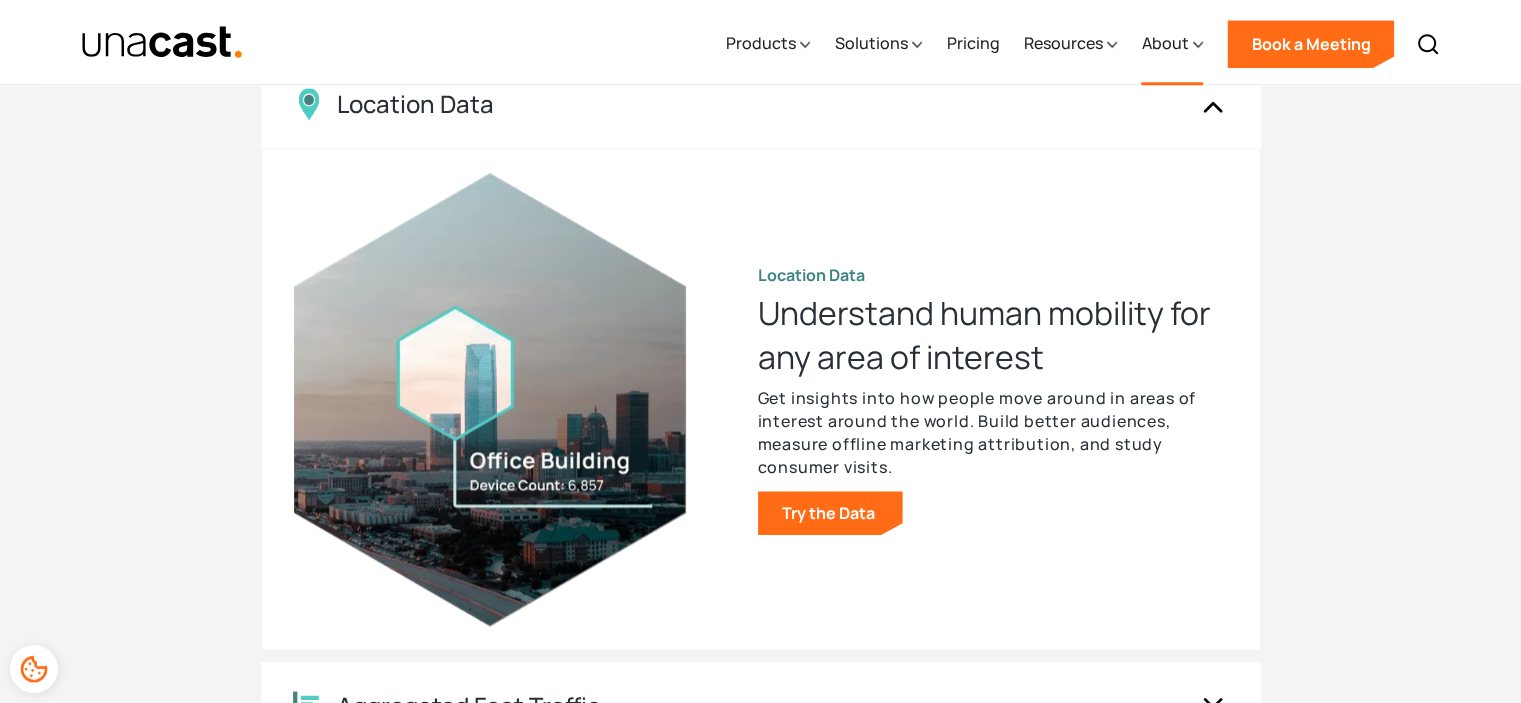 click on "About" at bounding box center [1164, 43] 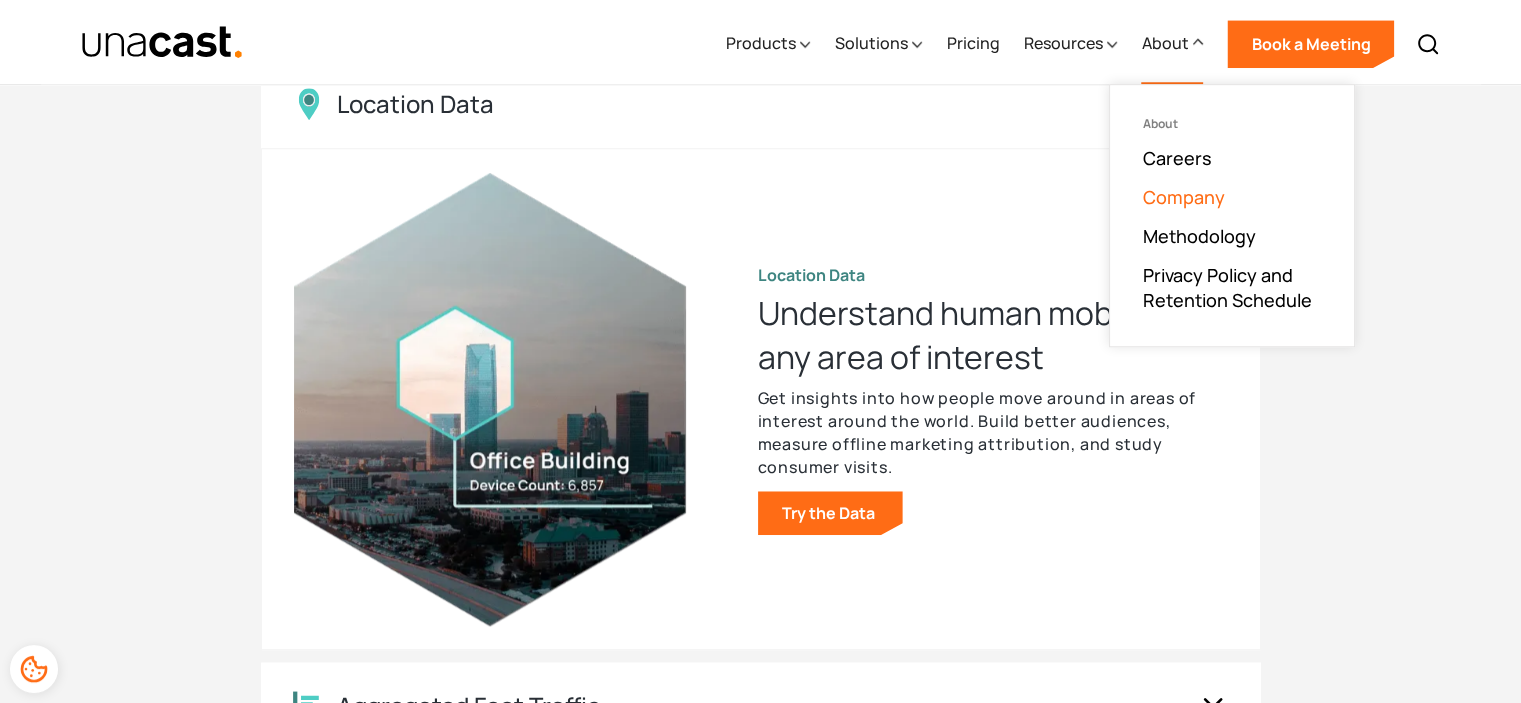 click on "Company" at bounding box center [1183, 197] 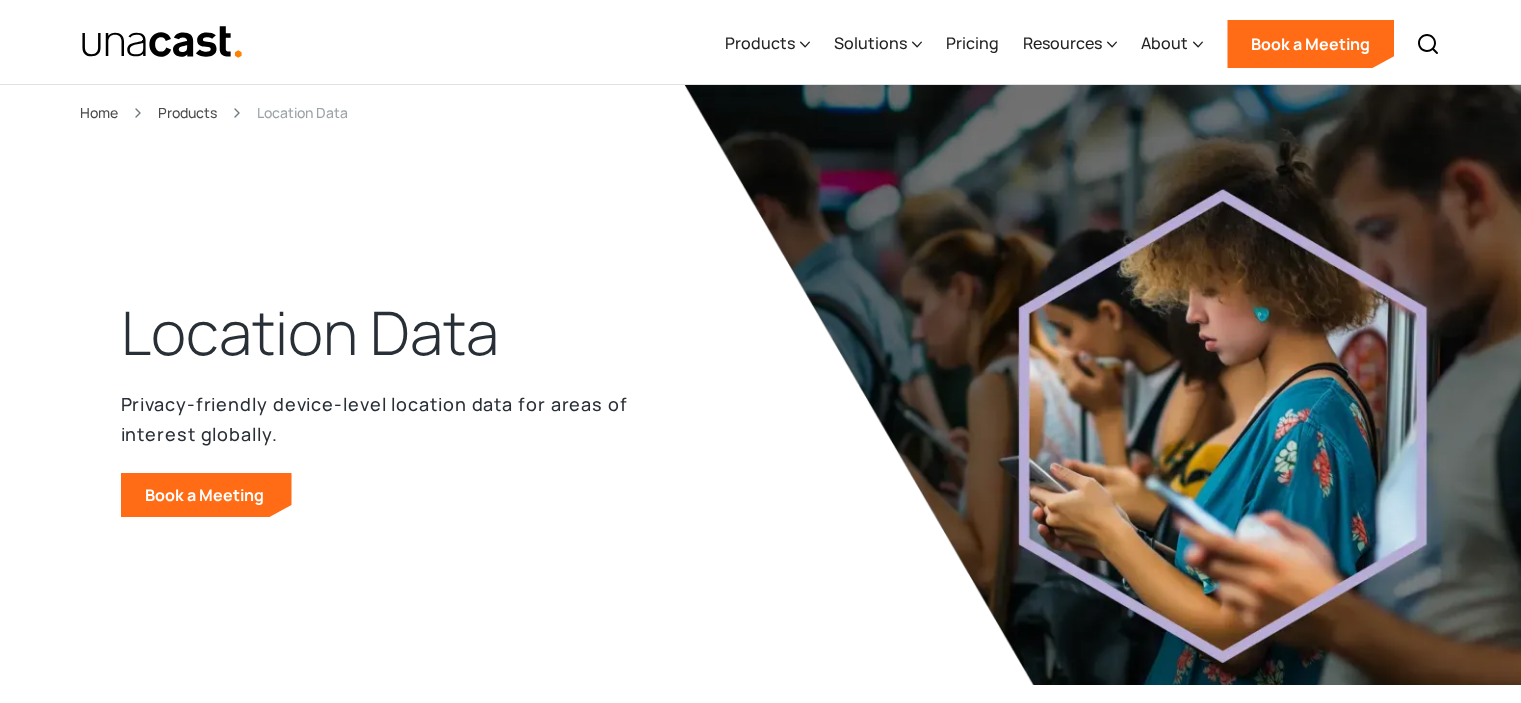 scroll, scrollTop: 0, scrollLeft: 0, axis: both 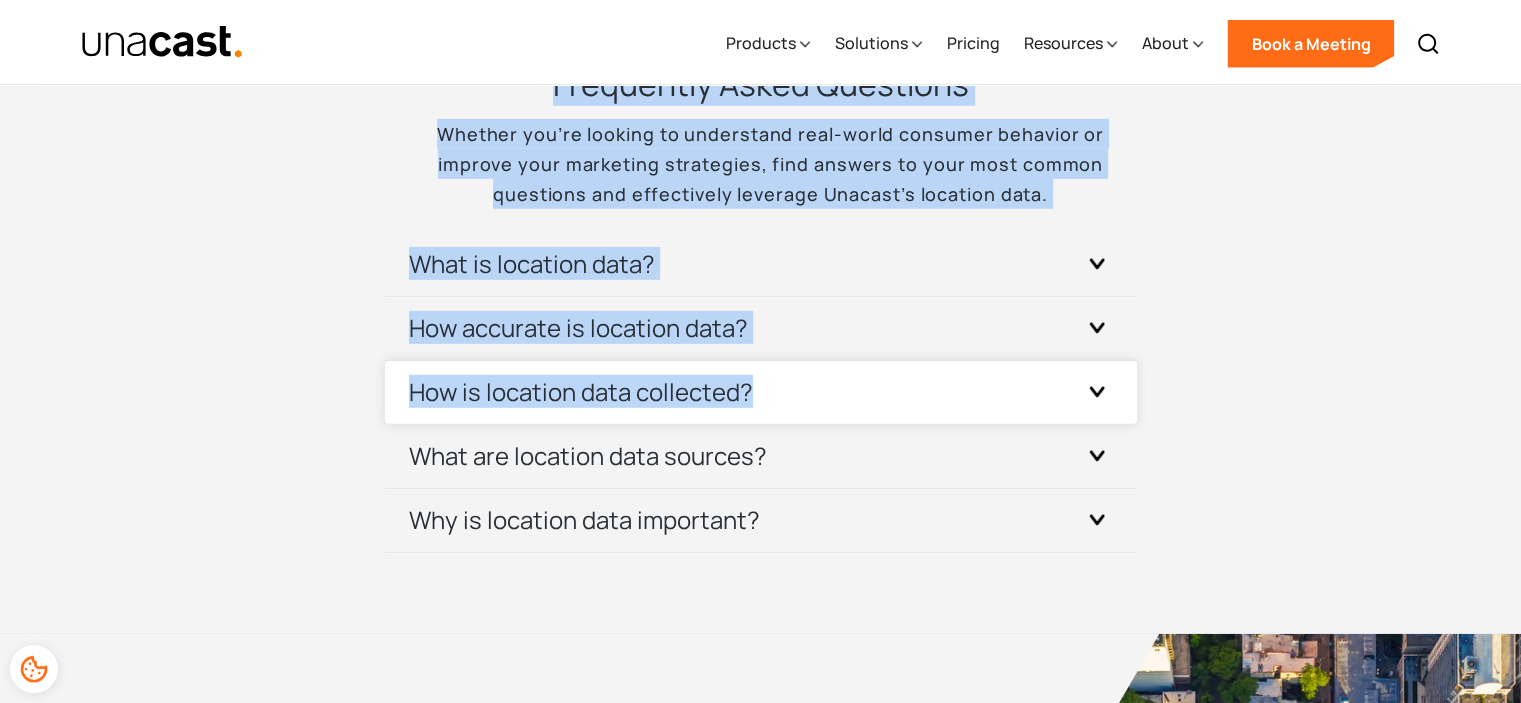 drag, startPoint x: 73, startPoint y: 302, endPoint x: 797, endPoint y: 384, distance: 728.62885 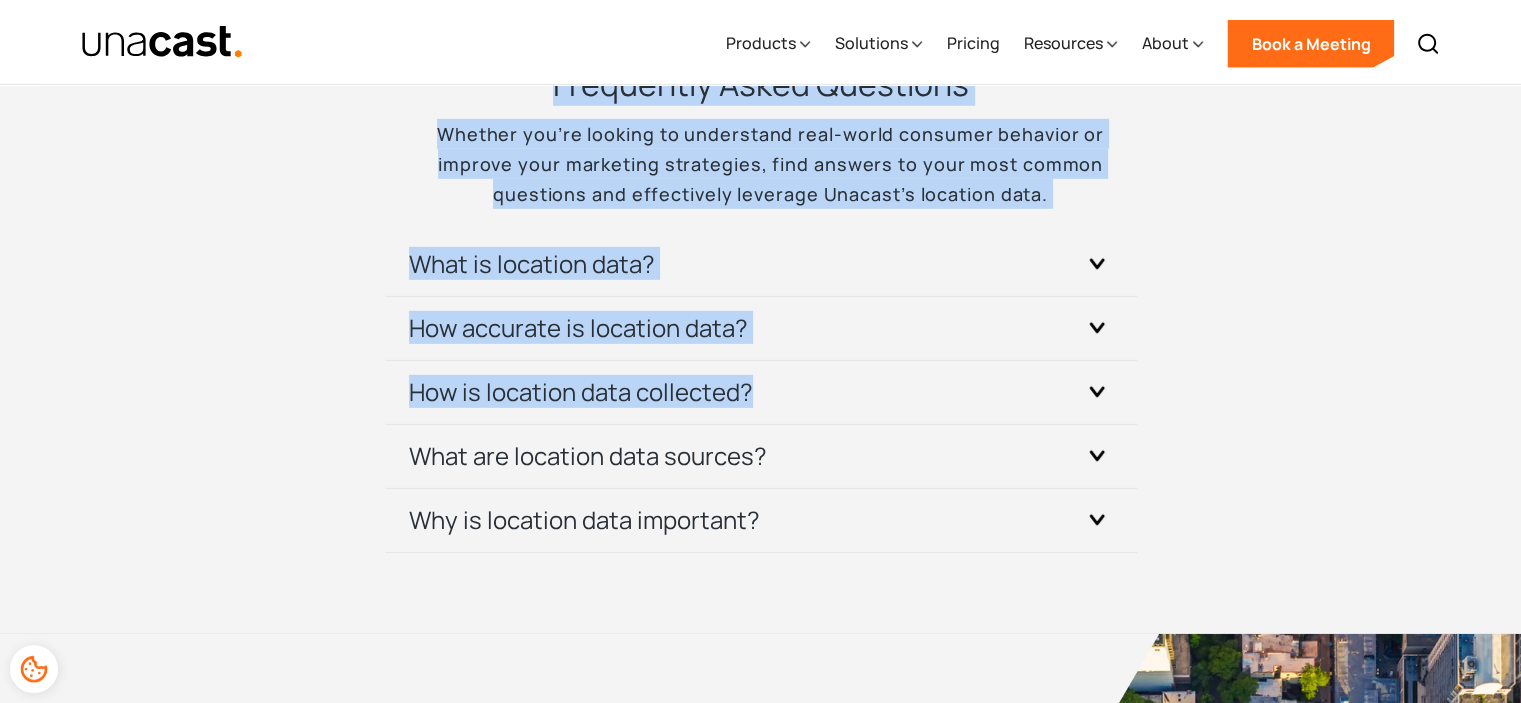 click on "Frequently Asked Questions Whether you’re looking to understand real-world consumer behavior or improve your marketing strategies, find answers to your most common questions and effectively leverage Unacast’s location data. What is location data?
Location data is all about understanding where people and devices are in the physical world. It's gathered using tools like GPS, WiFi, and cell towers, and it plays a big role in helping businesses make smarter decisions—whether it’s choosing a new store location, targeting ads more effectively, or improving public safety. How accurate is location data?
The accuracy of this data can vary depending on how it's collected. GPS is typically precise to within a few meters, while WiFi or cell tower data might be a little less exact. At Unacast,  we focus on quality over quantity, filtering and validating data to ensure we’re working with reliable, consistent information .  How is location data collected?
What are location data sources?" at bounding box center (761, 307) 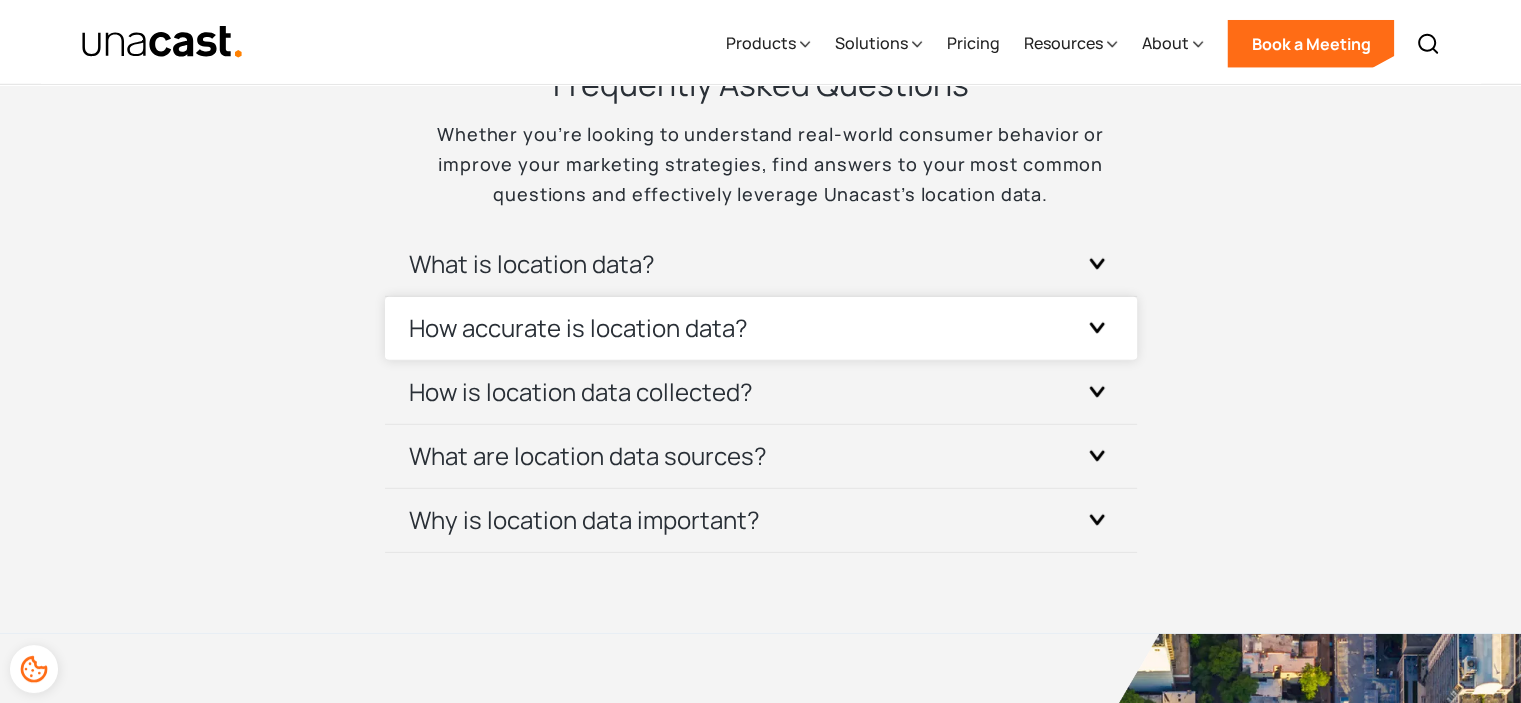 click on "How accurate is location data?" at bounding box center [761, 328] 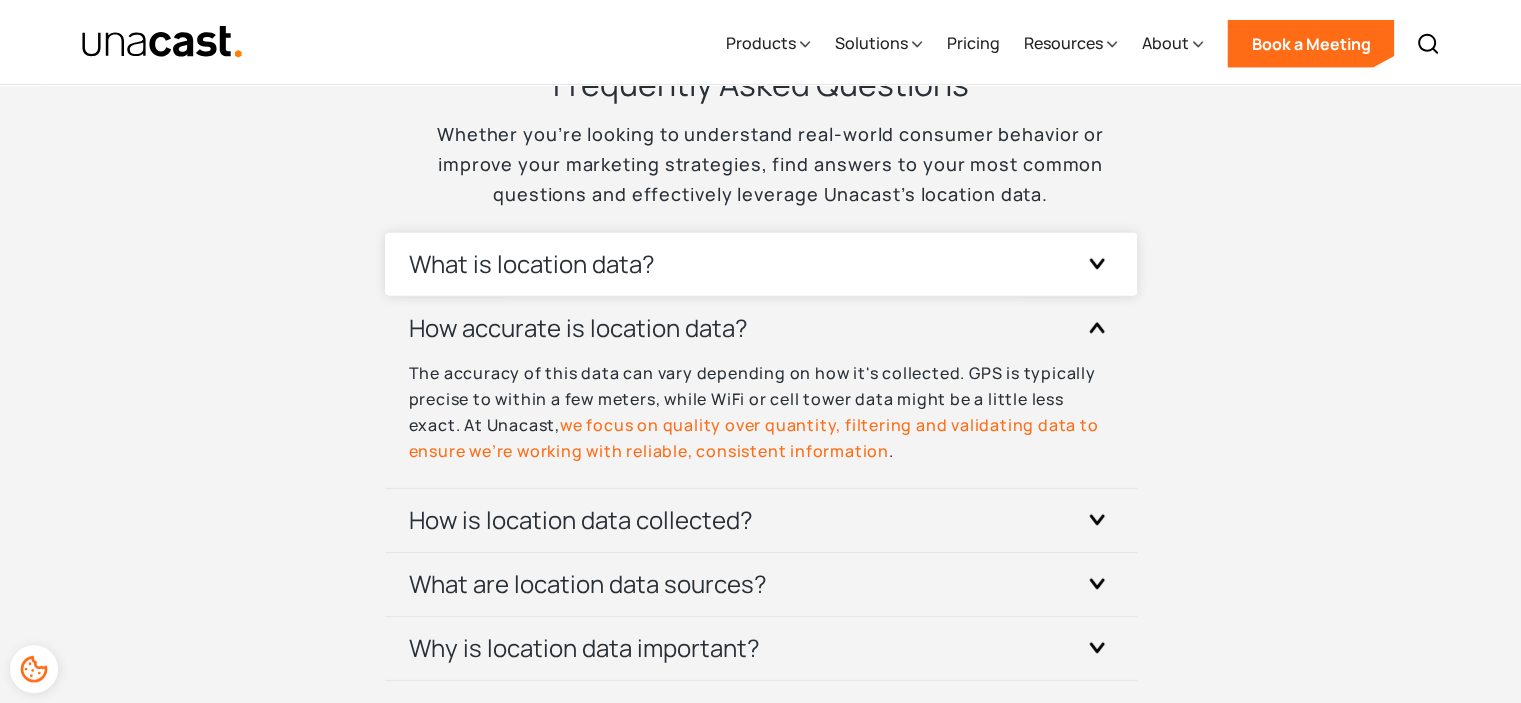 click at bounding box center (1097, 264) 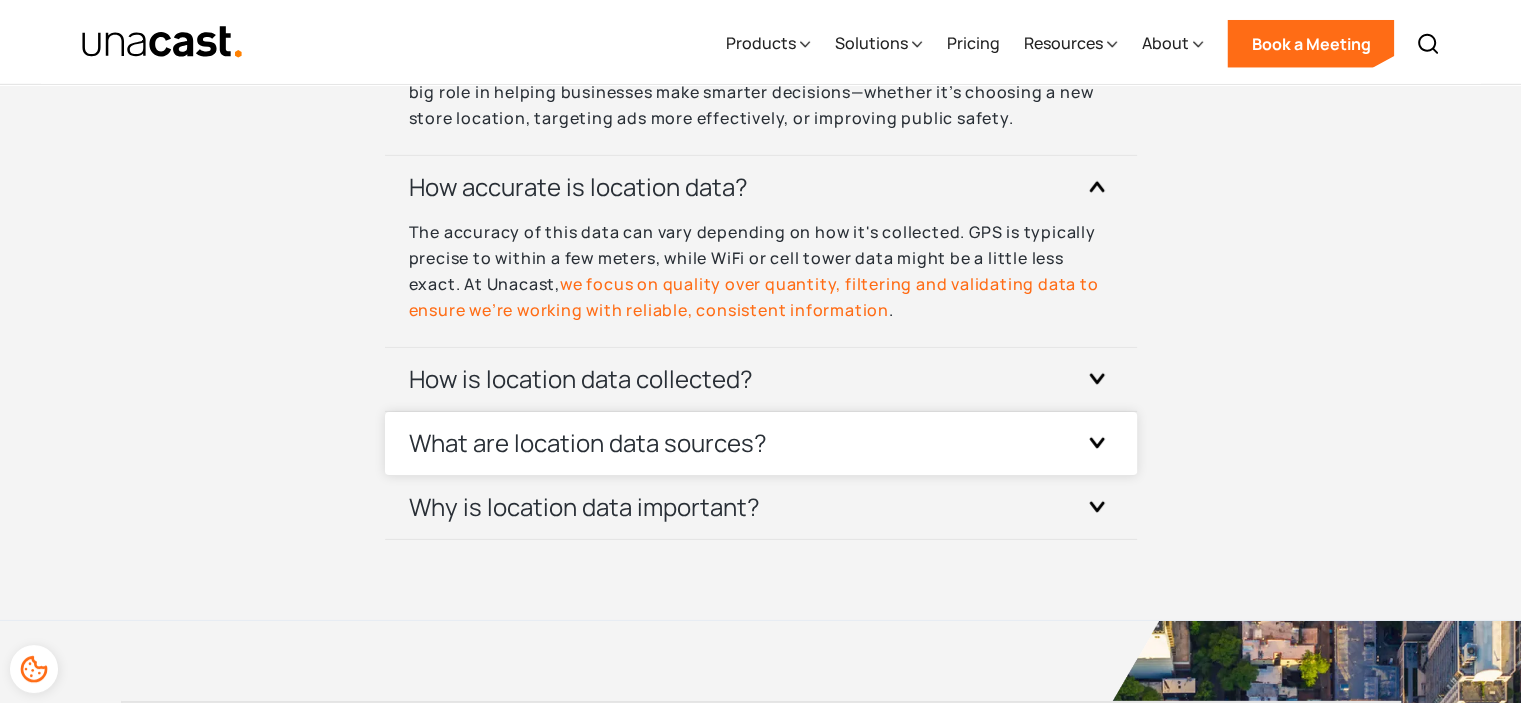 scroll, scrollTop: 6300, scrollLeft: 0, axis: vertical 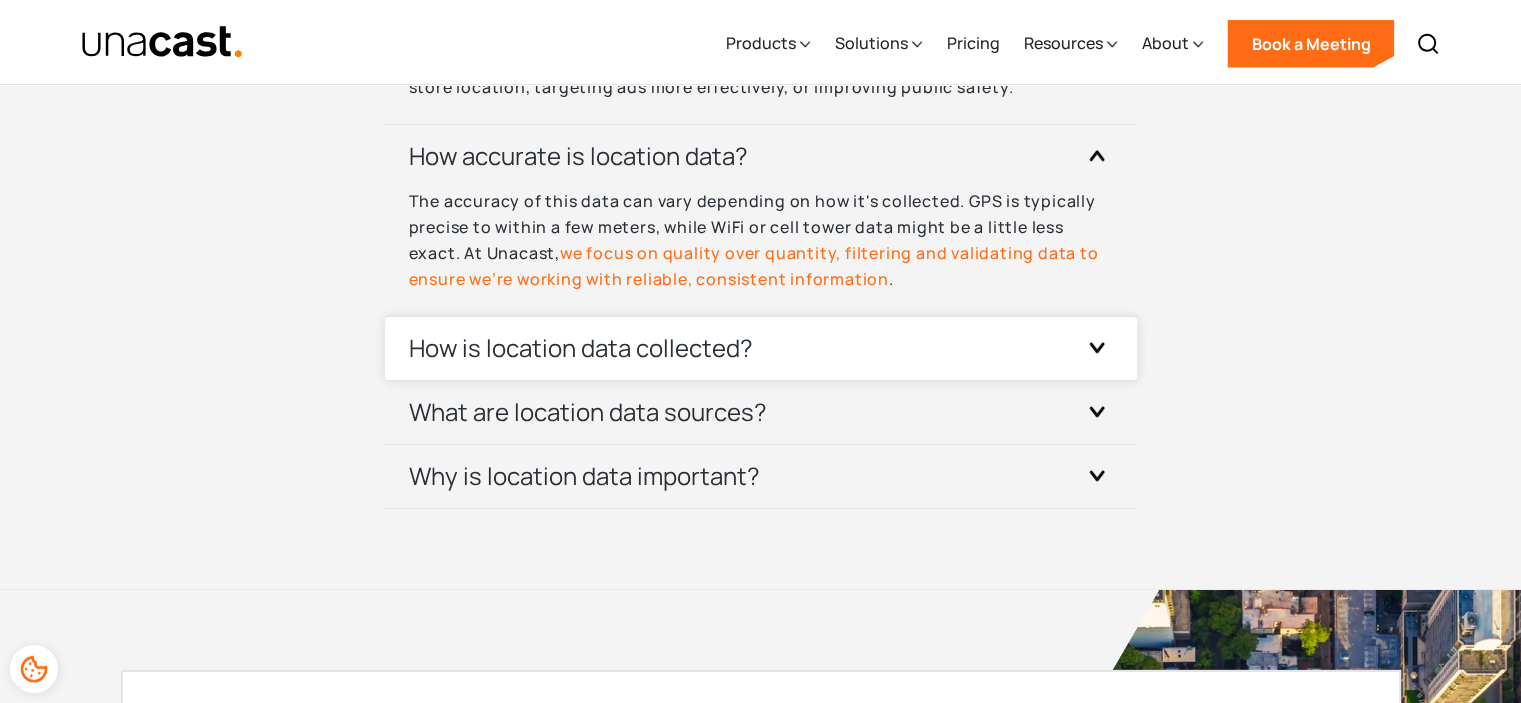 click on "How is location data collected?" at bounding box center [761, 348] 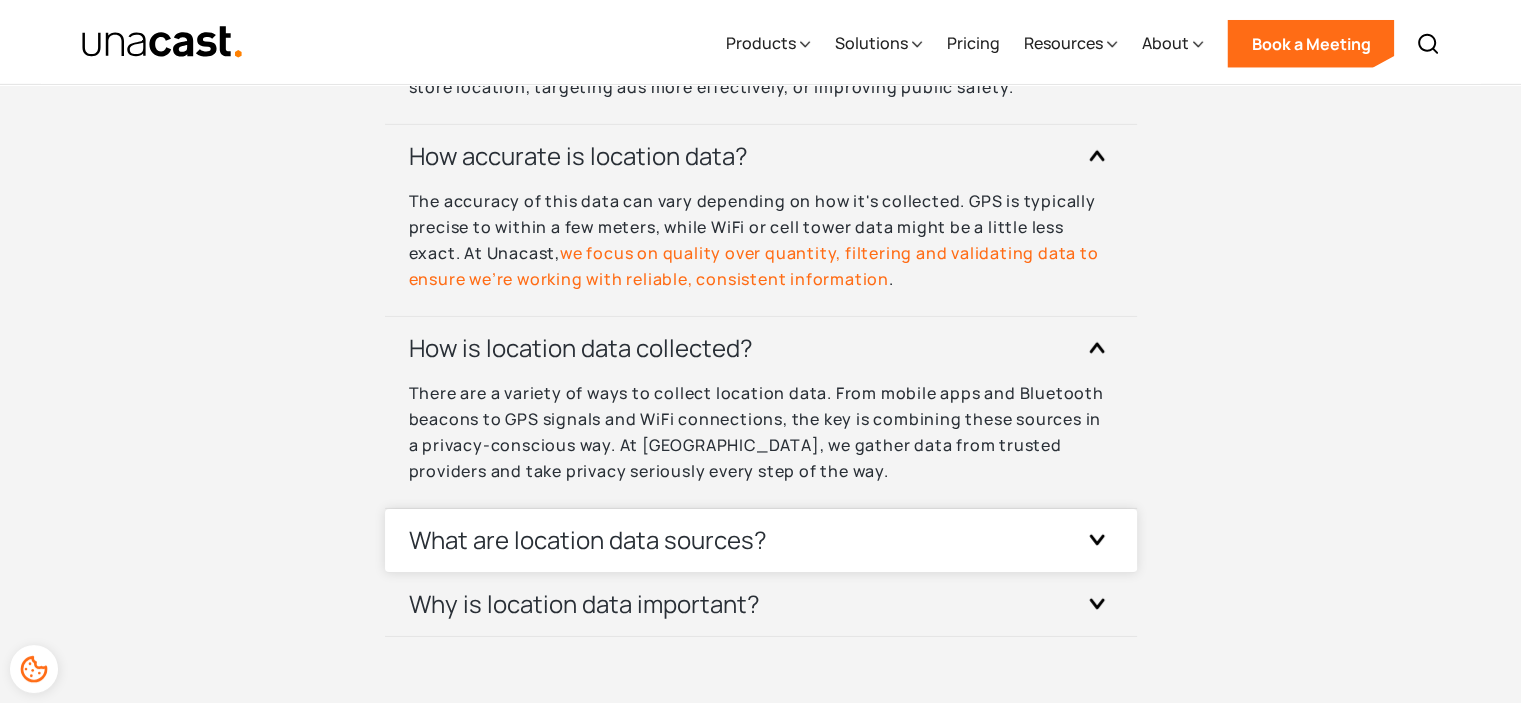 click on "What are location data sources?" at bounding box center (761, 540) 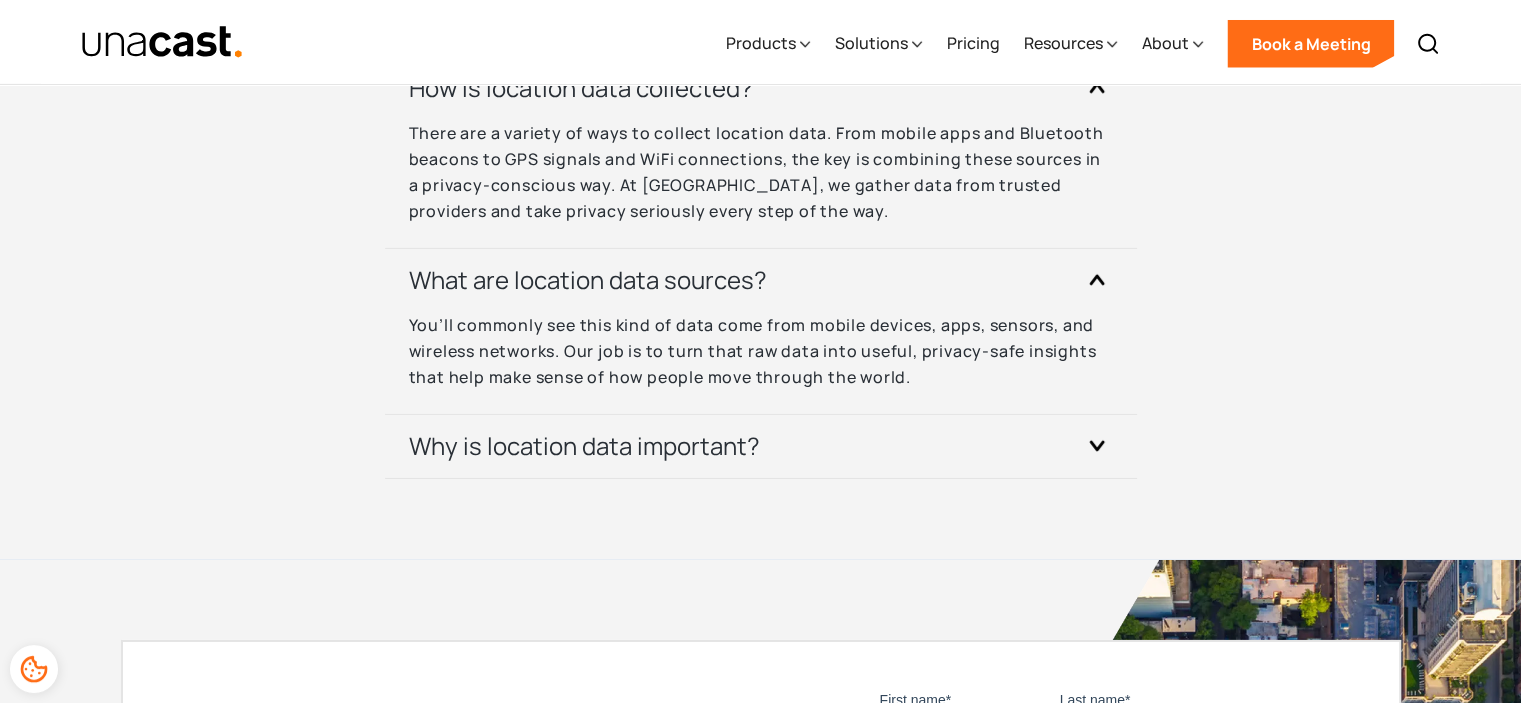 scroll, scrollTop: 6800, scrollLeft: 0, axis: vertical 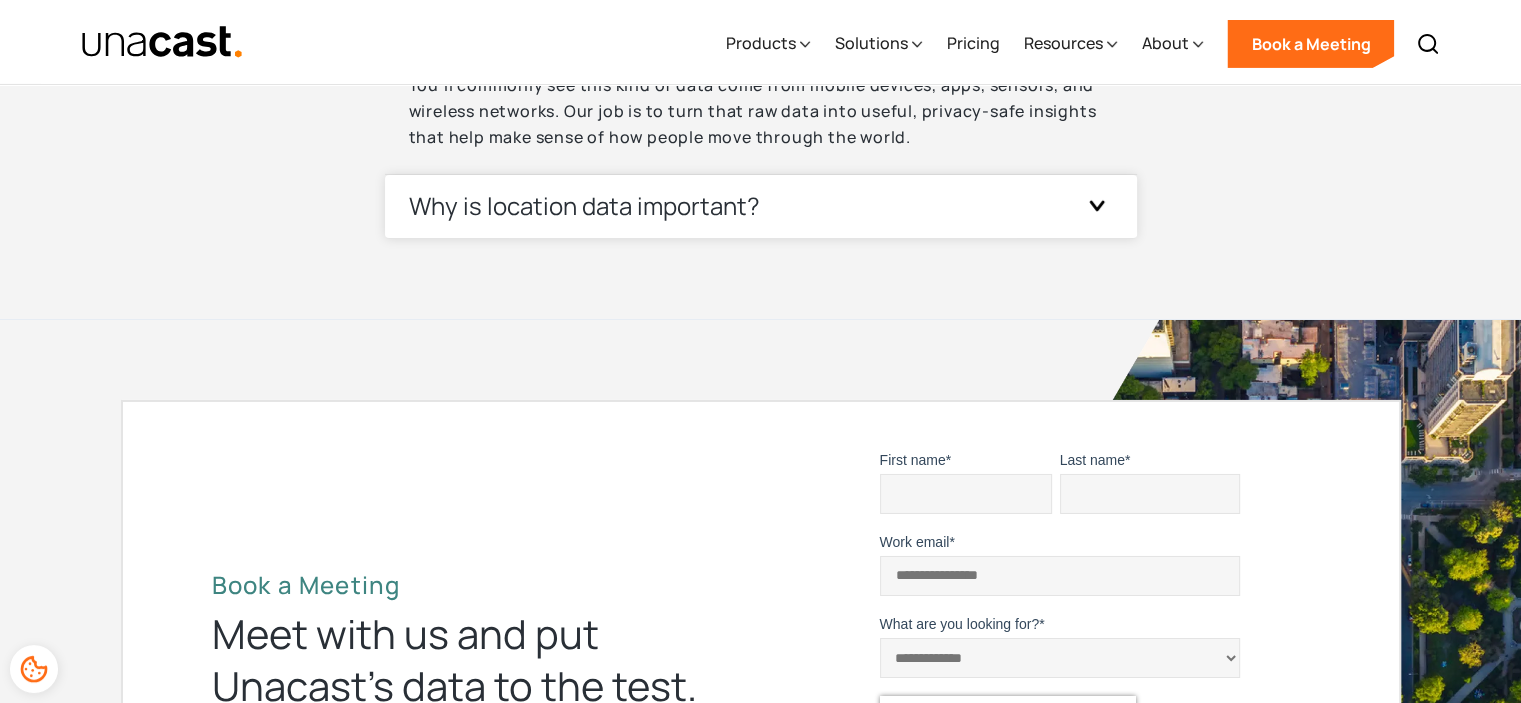 click on "Why is location data important?" at bounding box center [761, 206] 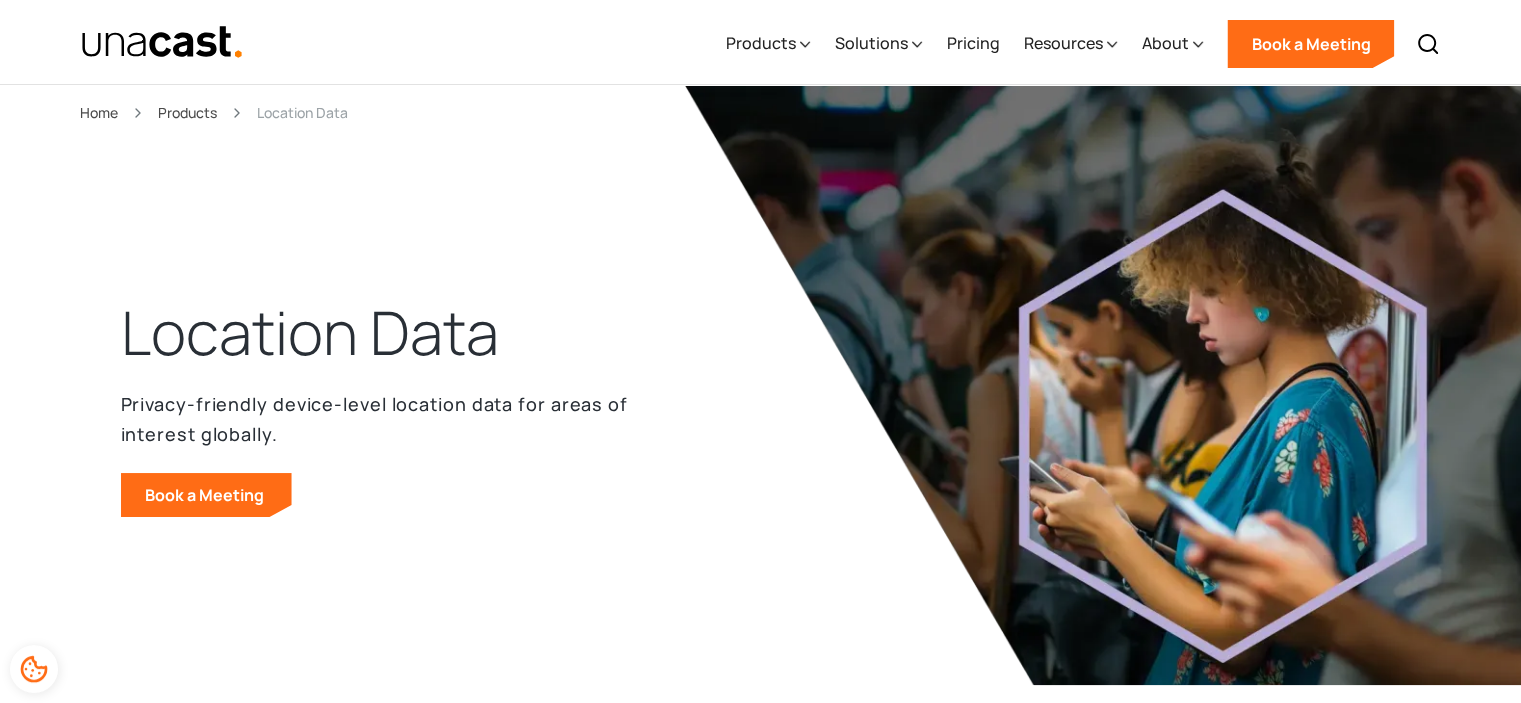 scroll, scrollTop: 0, scrollLeft: 0, axis: both 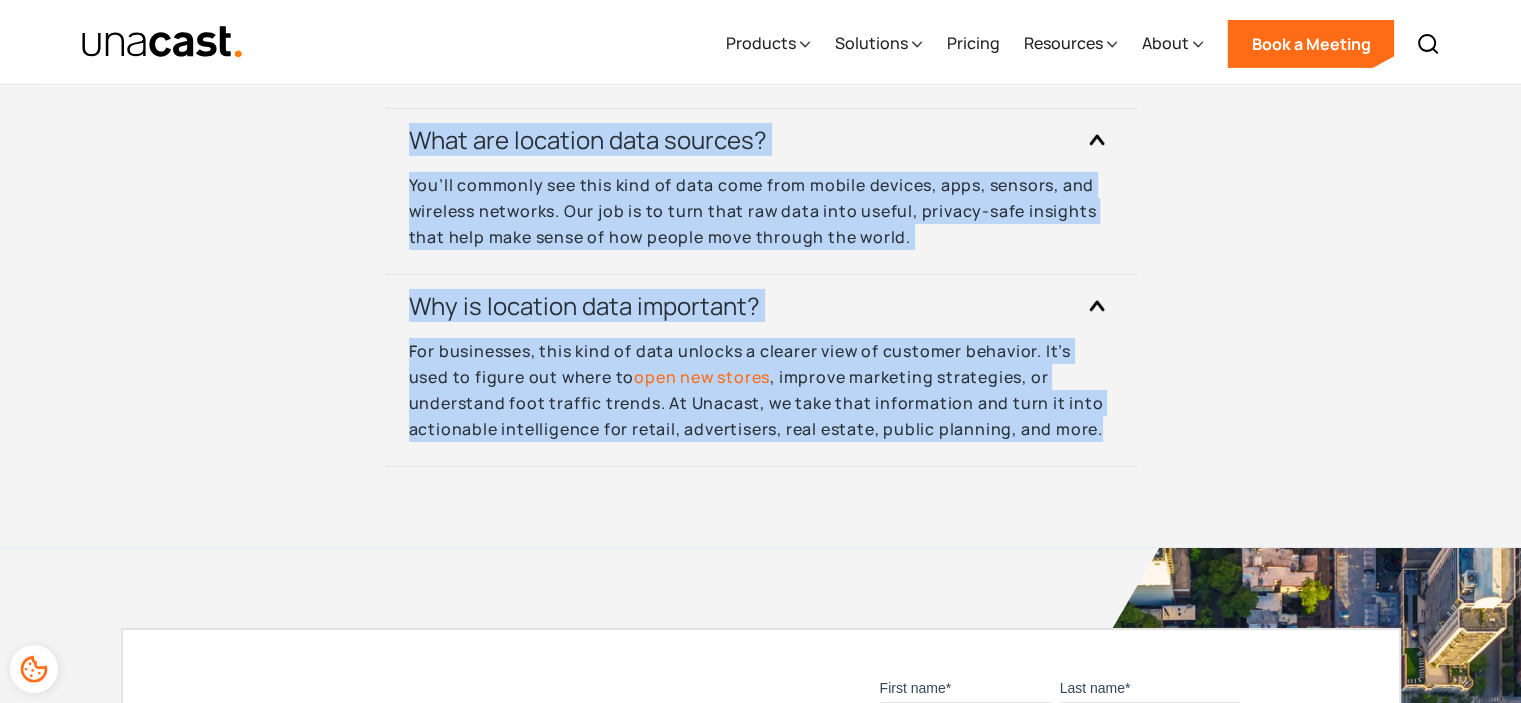 drag, startPoint x: 96, startPoint y: 334, endPoint x: 1152, endPoint y: 439, distance: 1061.2073 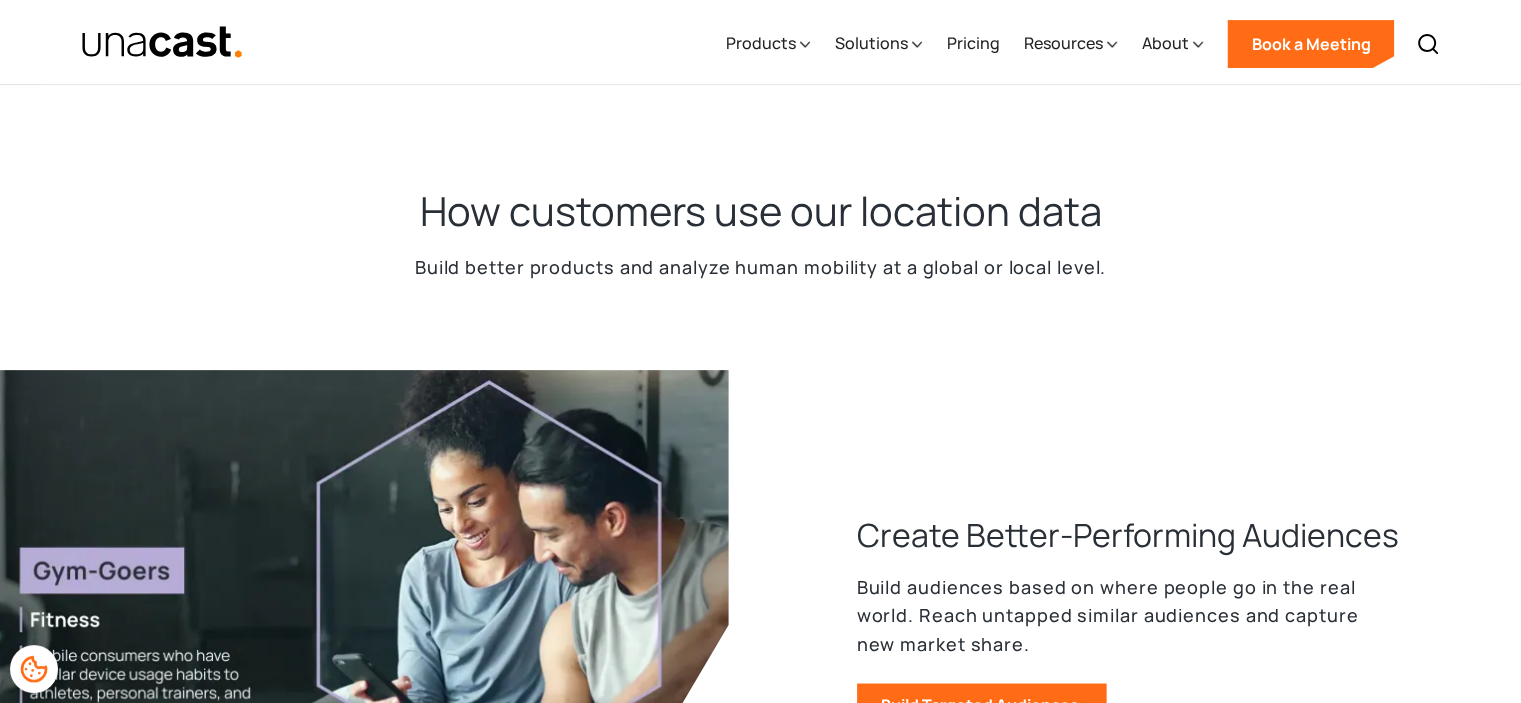 scroll, scrollTop: 0, scrollLeft: 0, axis: both 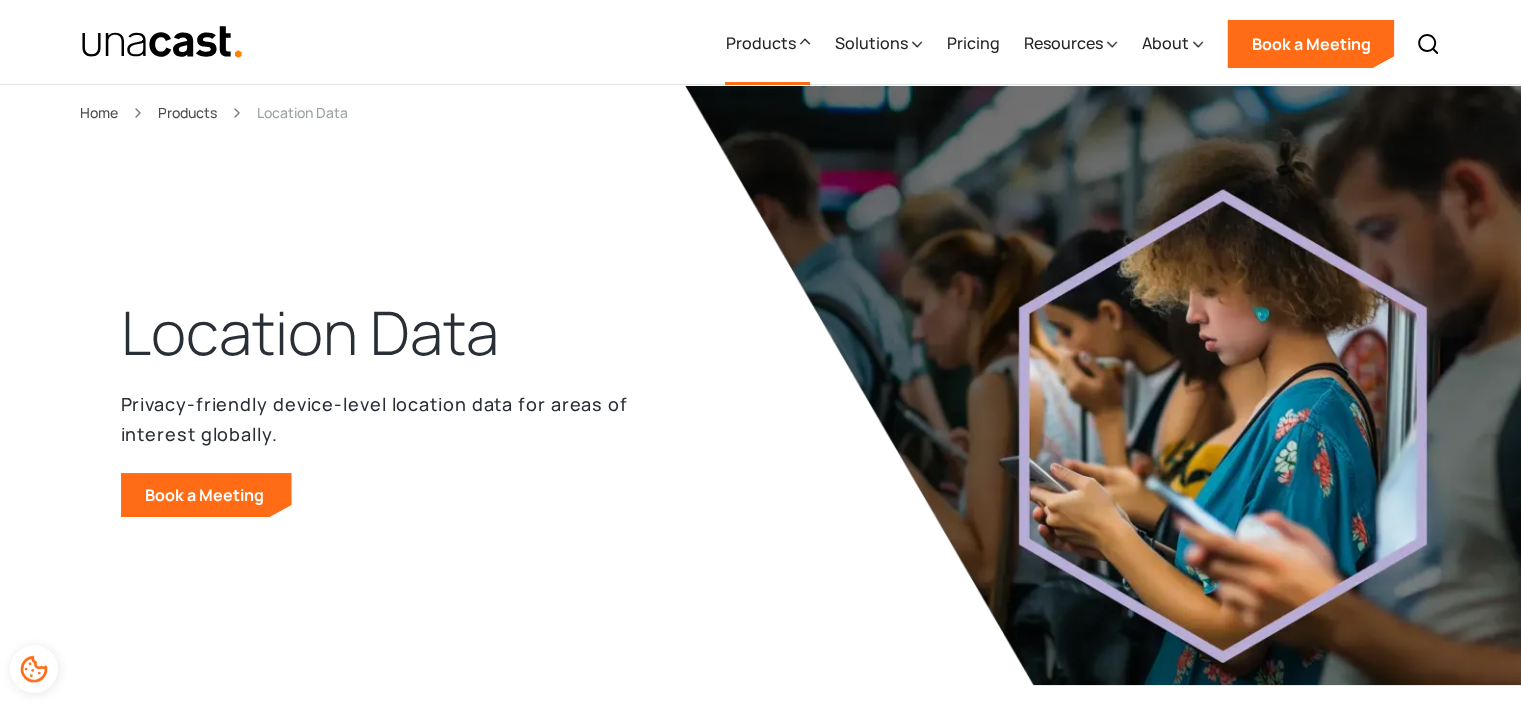 click on "Products" at bounding box center (767, 44) 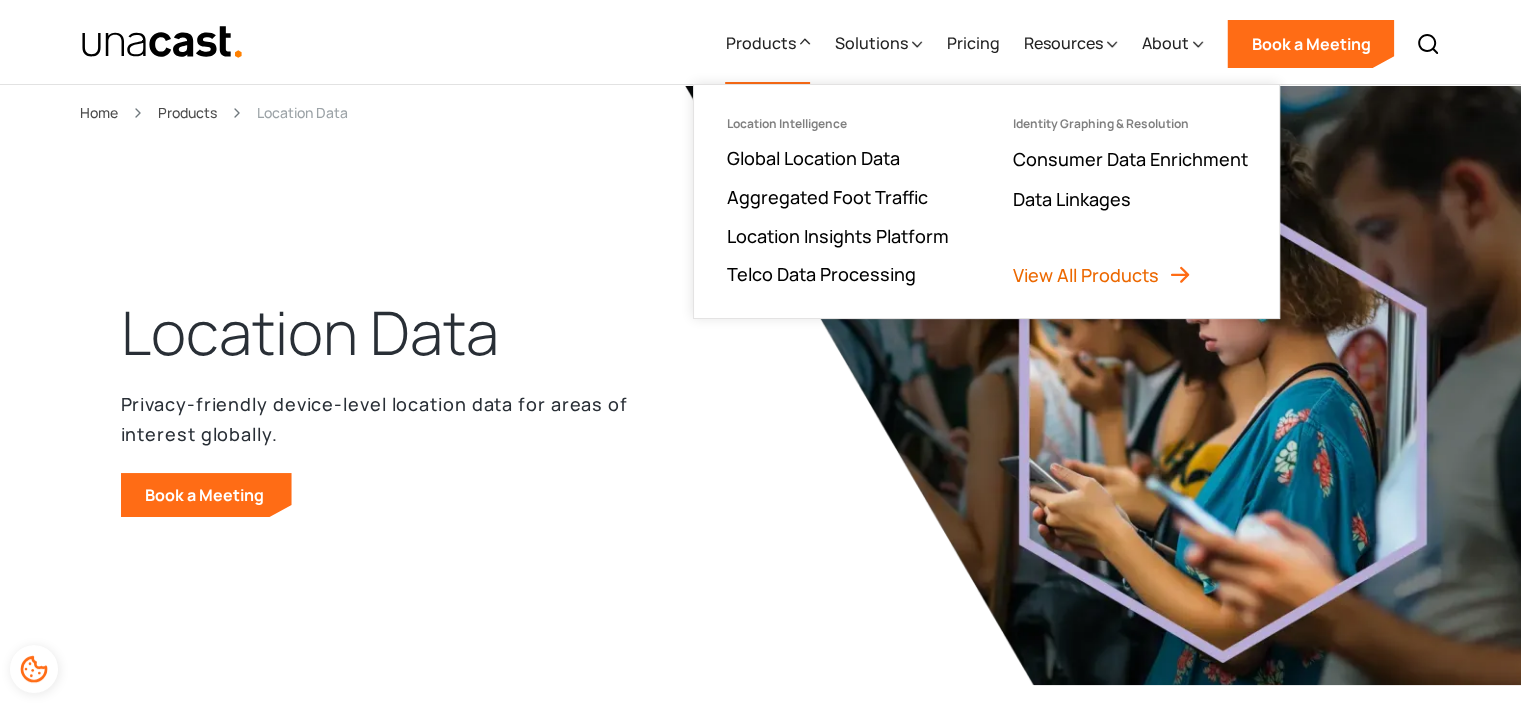 click on "View All Products" at bounding box center [1102, 275] 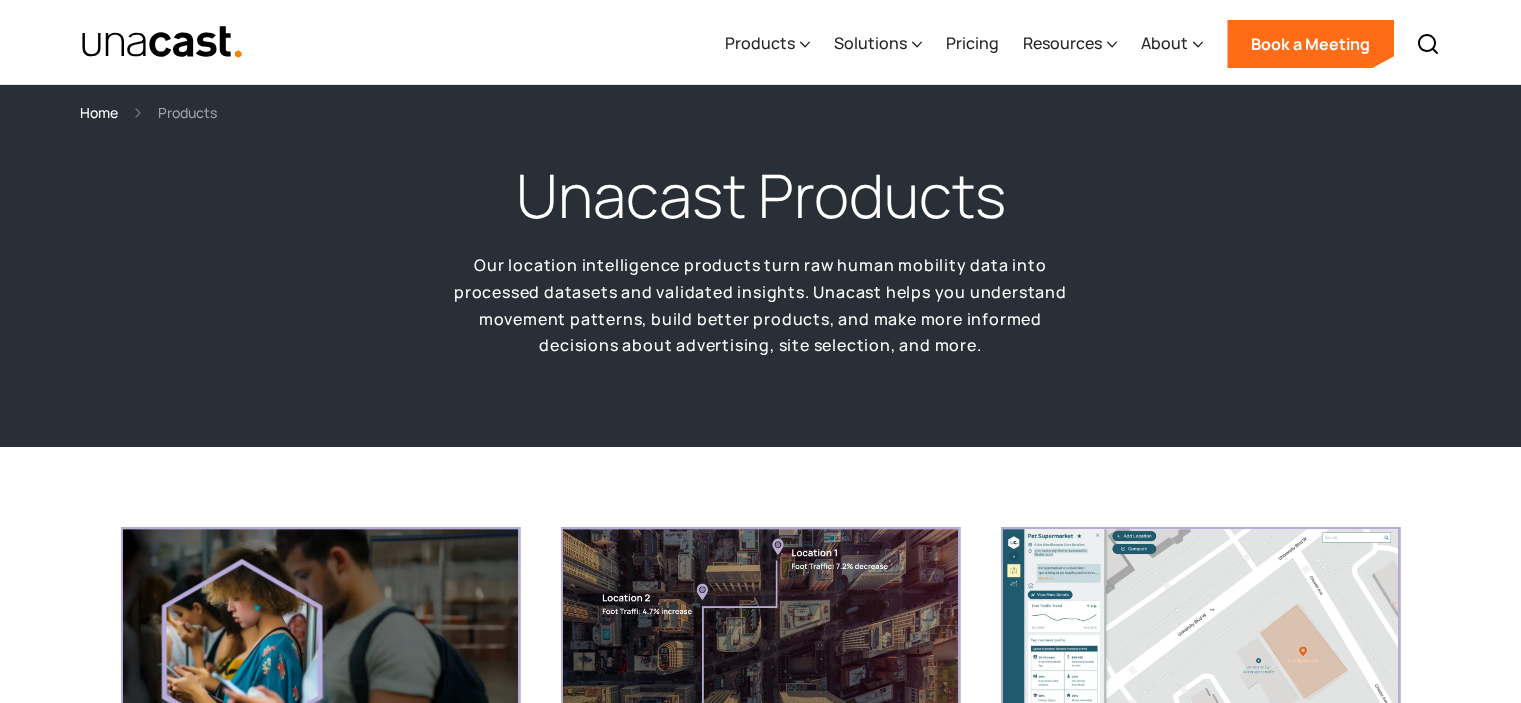 scroll, scrollTop: 0, scrollLeft: 0, axis: both 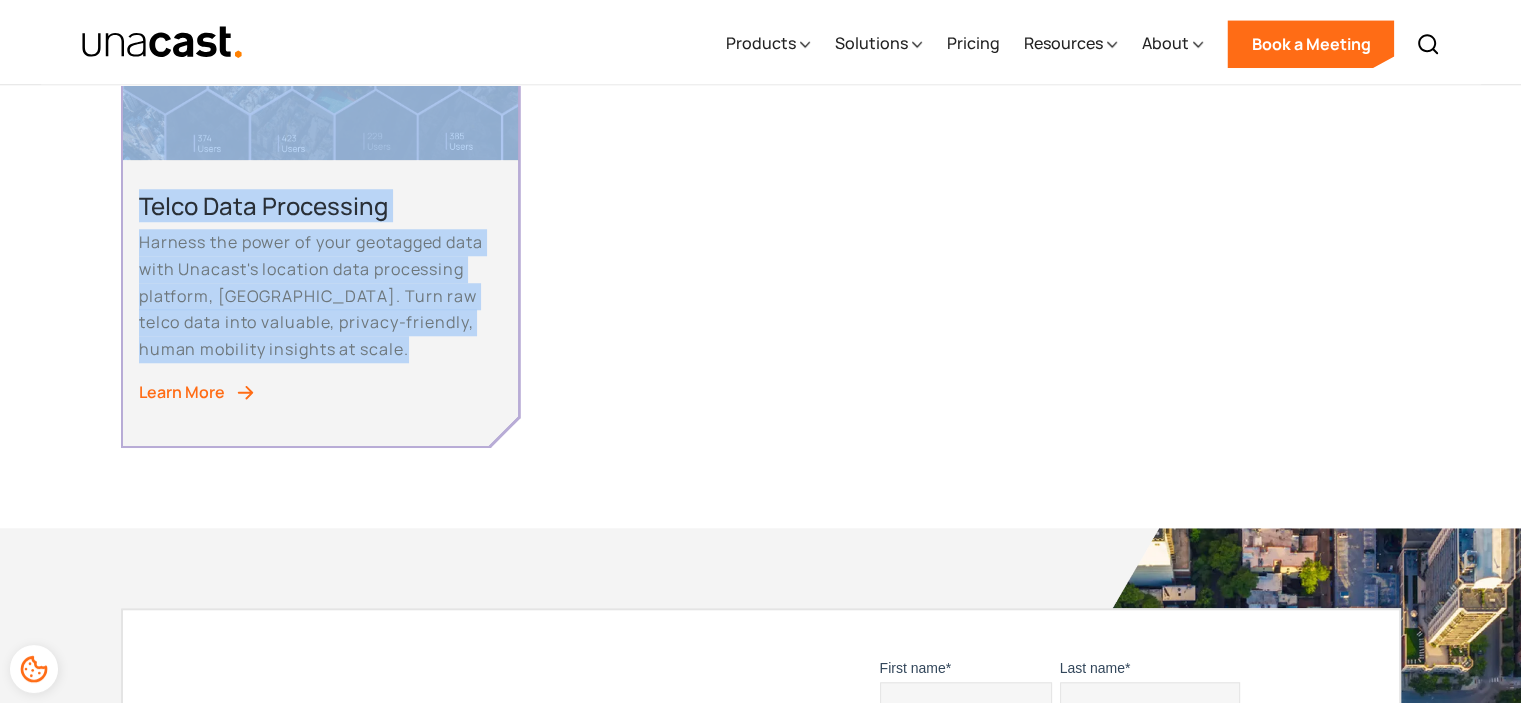 drag, startPoint x: 500, startPoint y: 187, endPoint x: 666, endPoint y: 379, distance: 253.81096 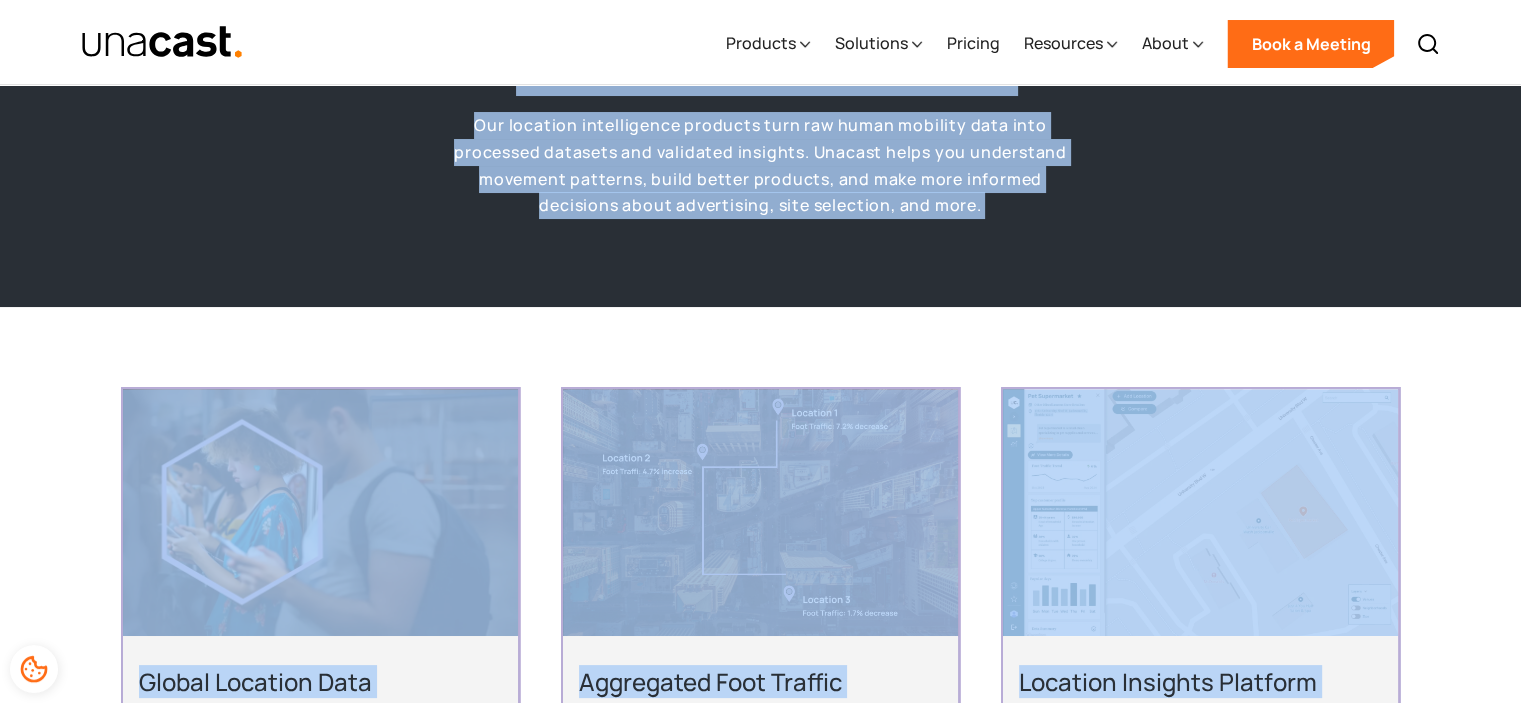 scroll, scrollTop: 0, scrollLeft: 0, axis: both 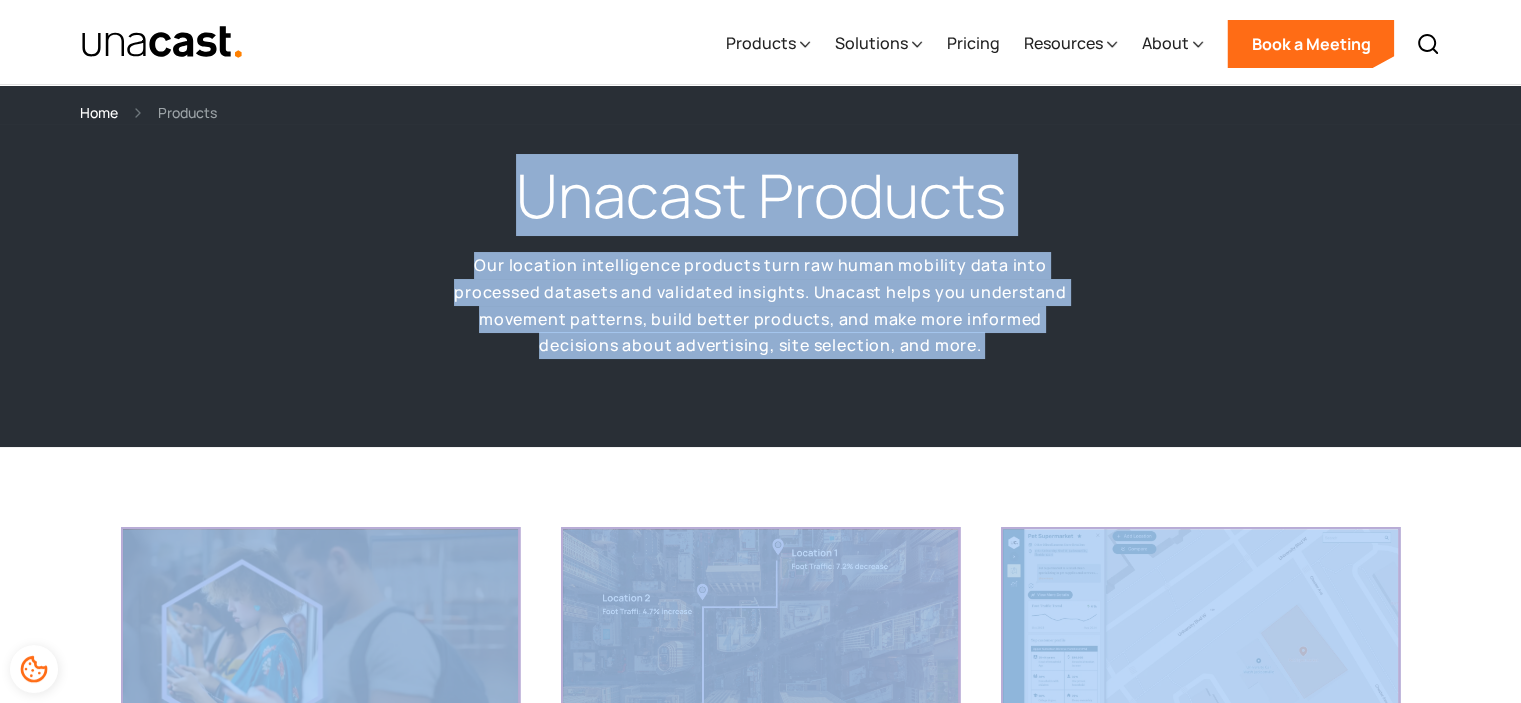 click on "Global Location Data Utilize privacy-friendly device-level location data for areas of interest globally. Our location data is sourced from the highest quality providers and then deduplicated, processed, and flagged for quality—saving your team time and money. Learn More Aggregated Foot Traffic Validate your next business decision with our machine learning-powered foot traffic datasets for the U.S. Understand foot traffic activity in an area or location of interest, as well as the origins and demographic profiles of your visitors. Learn More Location Insights Platform Analyze human mobility across the U.S. with Unacast’s location insights platform. Let our generative AI surface the exact insights you need to drive your business forward. Learn More Data Linkages Bridge the identity gap and deliver more effective campaigns by seamlessly connecting MAIDs to hashed emails (HEMs) and IPs. Learn More Consumer Data Enrichment Learn More Location-Based Advertising Audiences Learn More Telco Data Processing" at bounding box center [760, 1387] 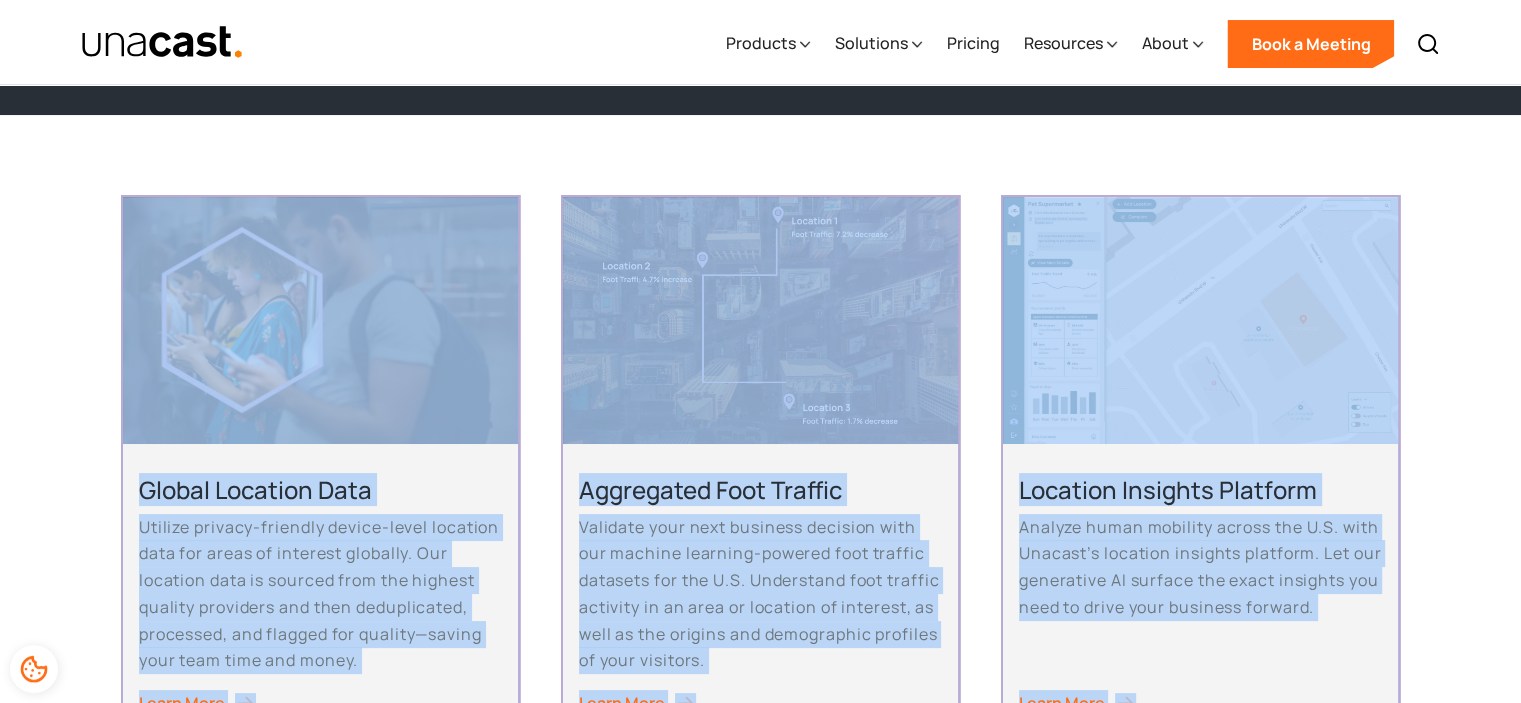 scroll, scrollTop: 800, scrollLeft: 0, axis: vertical 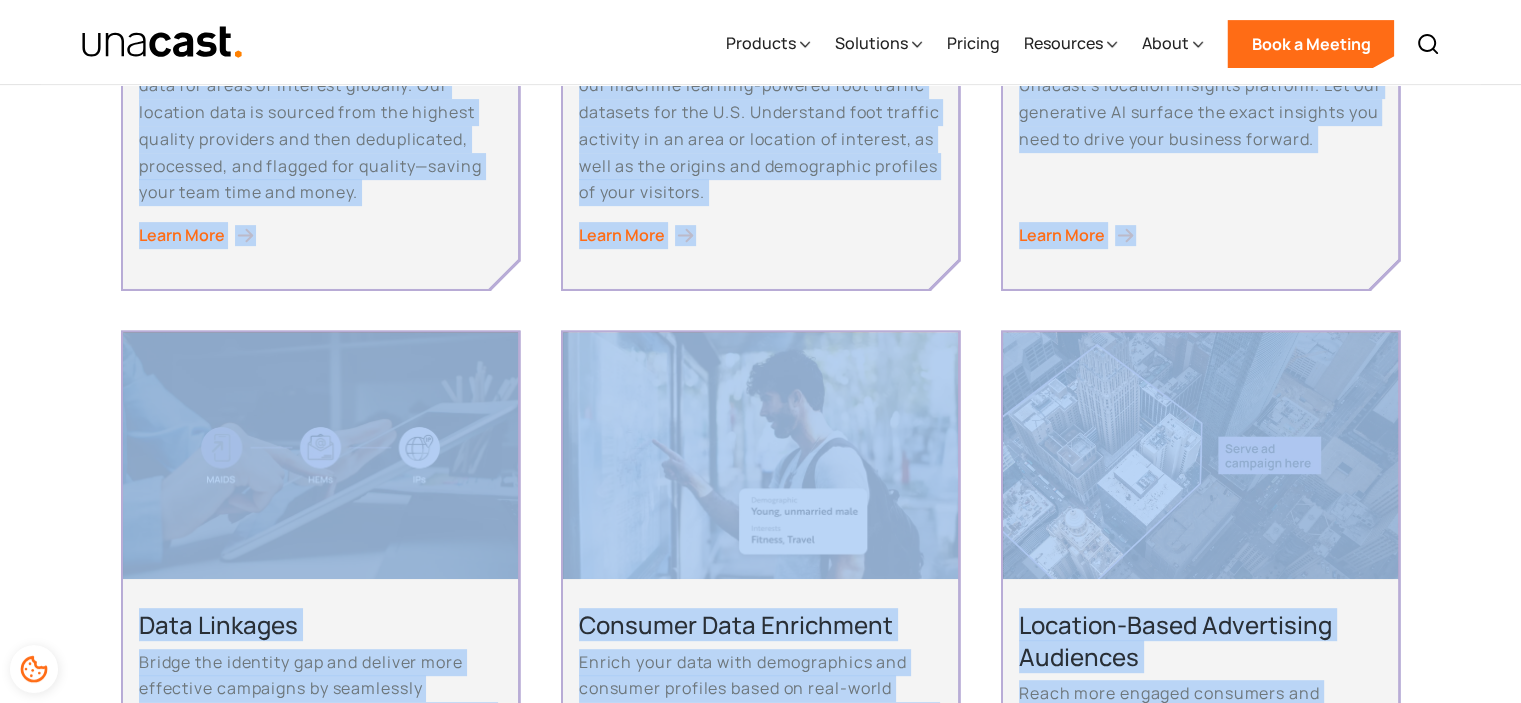 click on "Global Location Data Utilize privacy-friendly device-level location data for areas of interest globally. Our location data is sourced from the highest quality providers and then deduplicated, processed, and flagged for quality—saving your team time and money. Learn More Aggregated Foot Traffic Validate your next business decision with our machine learning-powered foot traffic datasets for the U.S. Understand foot traffic activity in an area or location of interest, as well as the origins and demographic profiles of your visitors. Learn More Location Insights Platform Analyze human mobility across the U.S. with Unacast’s location insights platform. Let our generative AI surface the exact insights you need to drive your business forward. Learn More Data Linkages Bridge the identity gap and deliver more effective campaigns by seamlessly connecting MAIDs to hashed emails (HEMs) and IPs. Learn More Consumer Data Enrichment Learn More Location-Based Advertising Audiences Learn More Telco Data Processing" at bounding box center (761, 587) 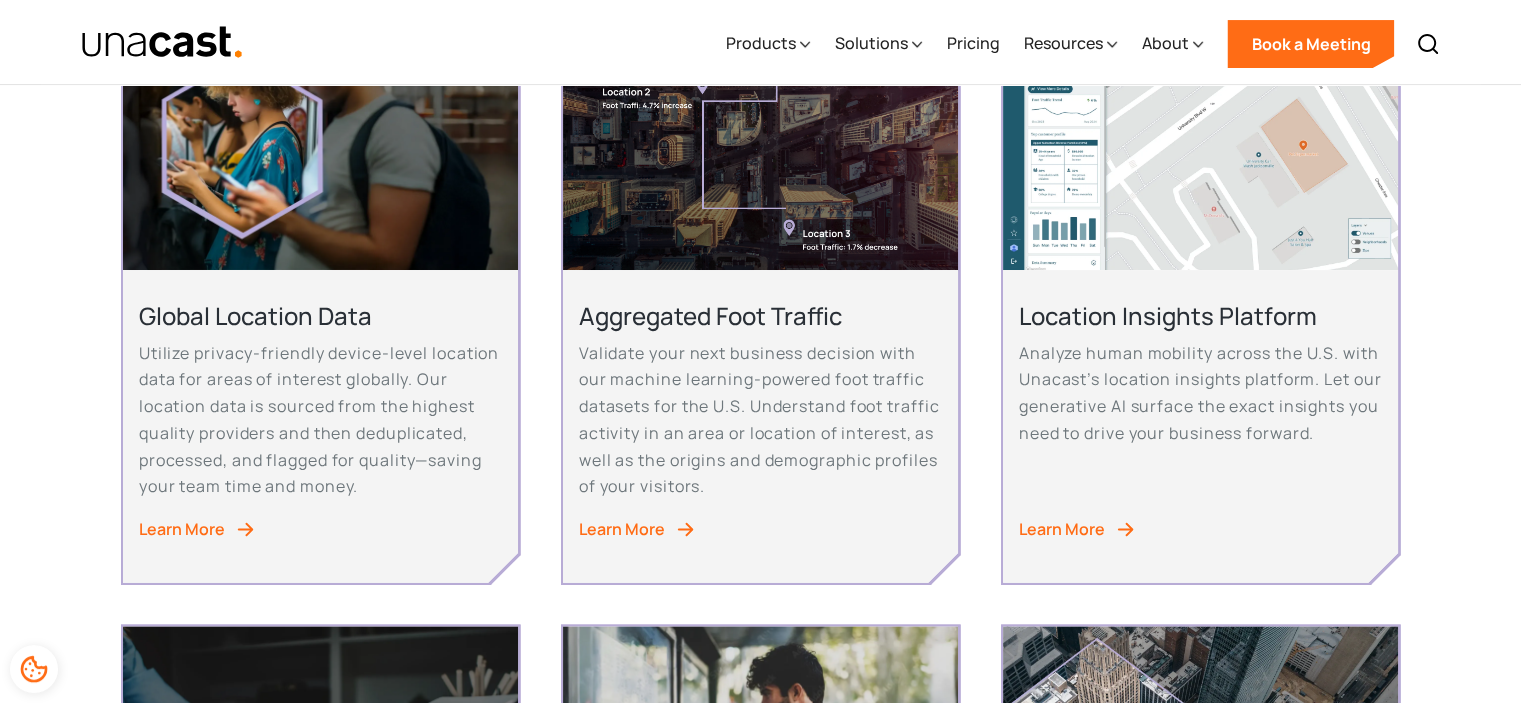 scroll, scrollTop: 500, scrollLeft: 0, axis: vertical 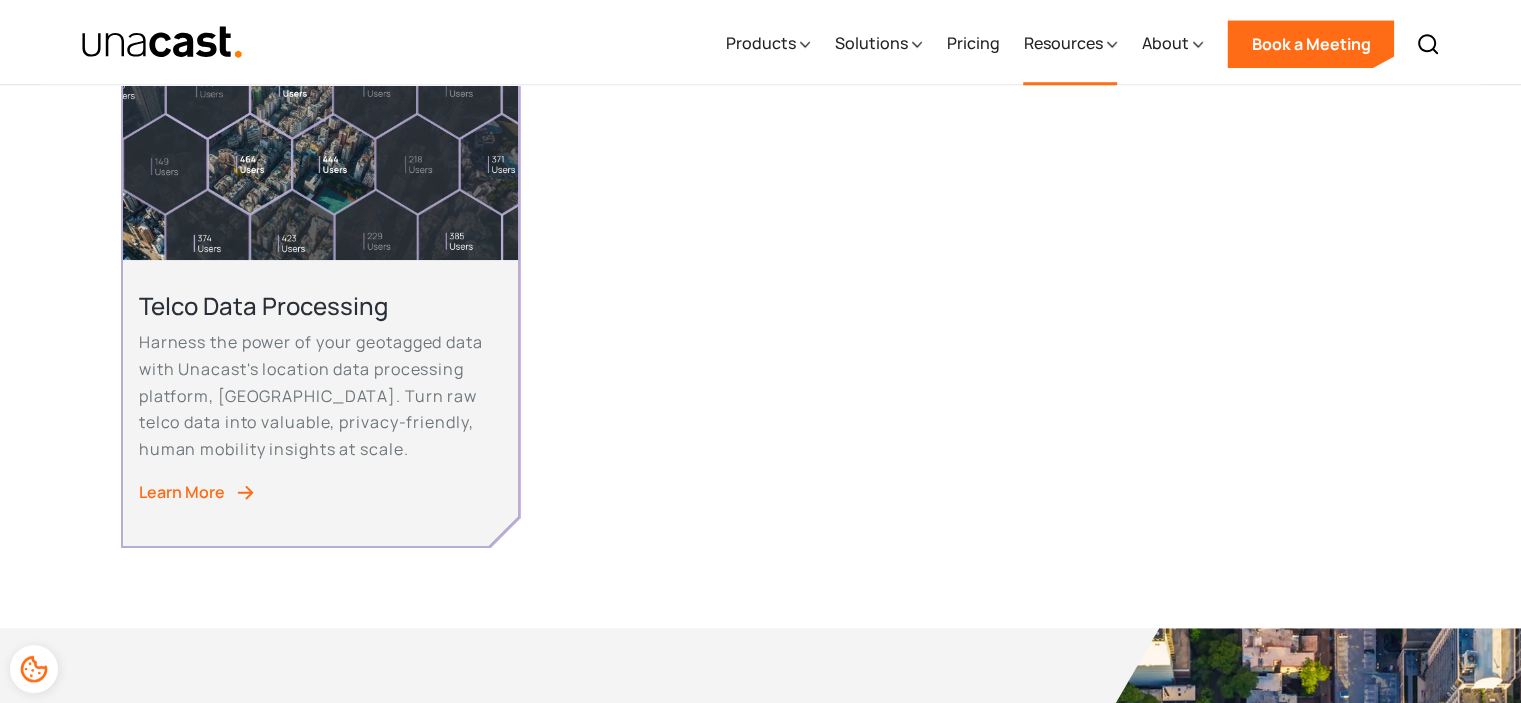 click 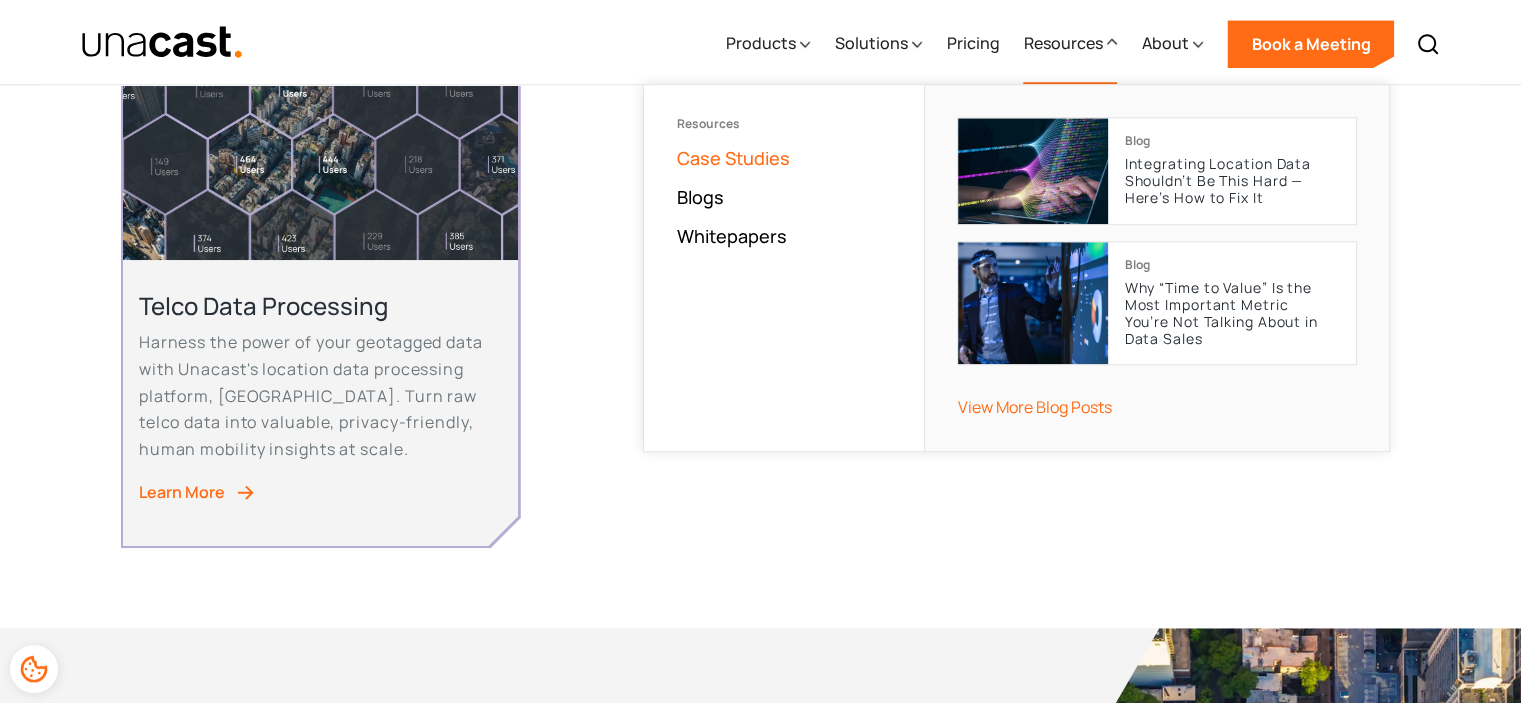 click on "Case Studies" at bounding box center (732, 158) 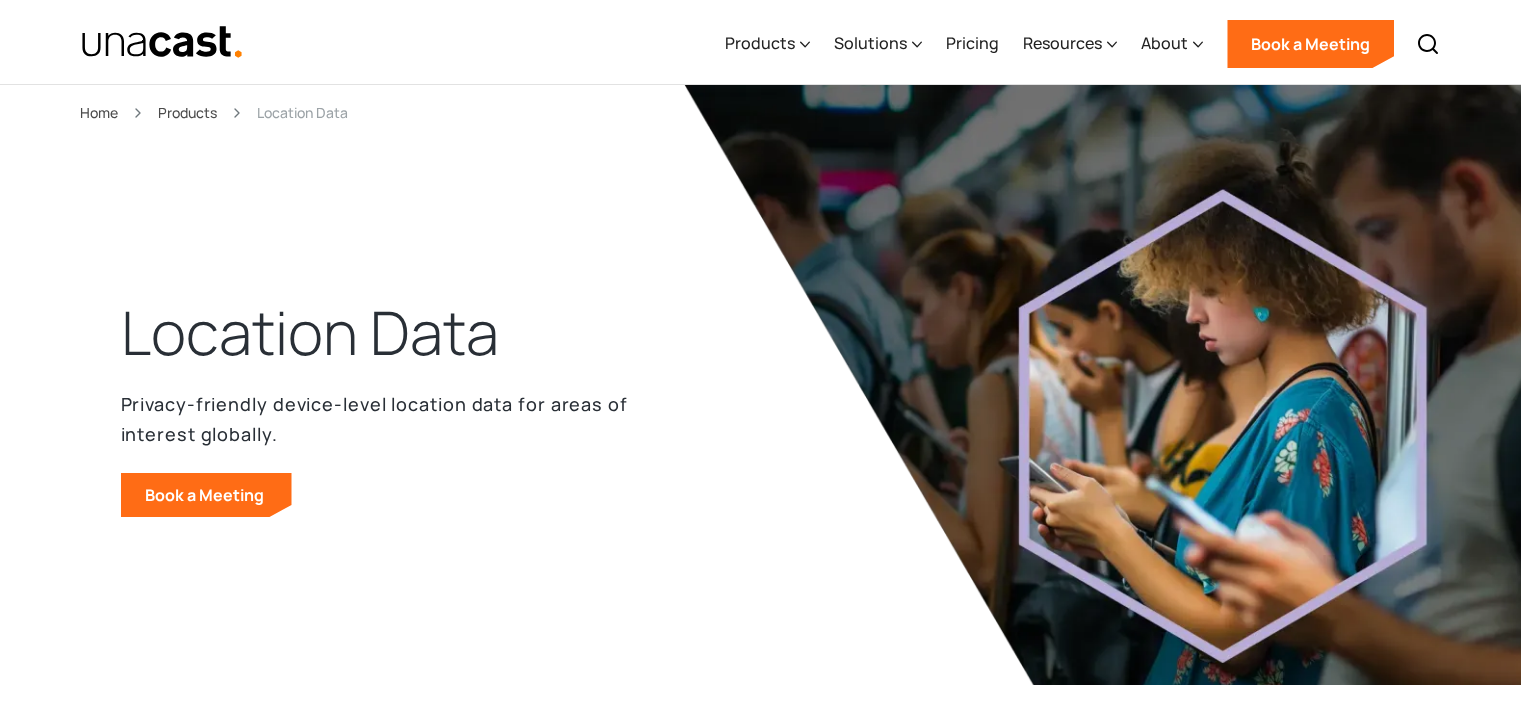 scroll, scrollTop: 200, scrollLeft: 0, axis: vertical 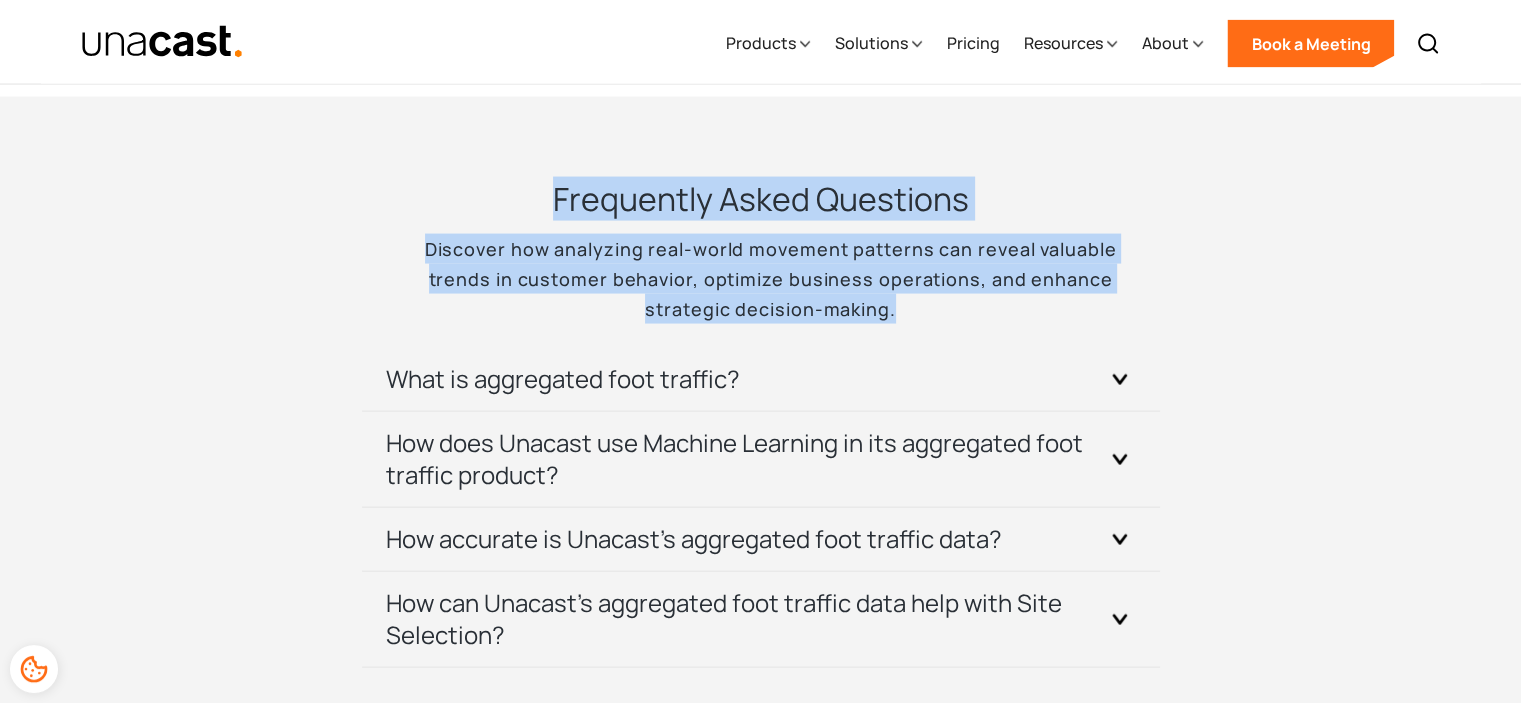 click on "What are you looking for? ****** Products
Location Intelligence Global Location Data Aggregated Foot Traffic Location Insights Platform Telco Data Processing Identity Graphing & Resolution Consumer Data Enrichment Data Linkages View All Products Solutions
Solutions Audience Targeting Identity Resolution Competitive Intelligence Forecasting Site Selection Site Performance Industries Supply Chain Retail Real Estate Telco Consultancies Government Software Adtech Pricing Resources
Resources Case Studies Blogs Whitepapers Blog Integrating Location Data Shouldn’t Be This Hard — Here’s How to Fix It Blog Why “Time to Value” Is the Most Important Metric You’re Not Talking About in Data Sales View More Blog Posts About
About Careers Company Methodology Privacy Policy and Retention Schedule Book a Meeting
Back Home Products Aggregated Foot Traffic Aggregated Foot Traffic Datasets Validate your next business decision with our machine learning-powered foot traffic datasets for the U.S." at bounding box center [760, -946] 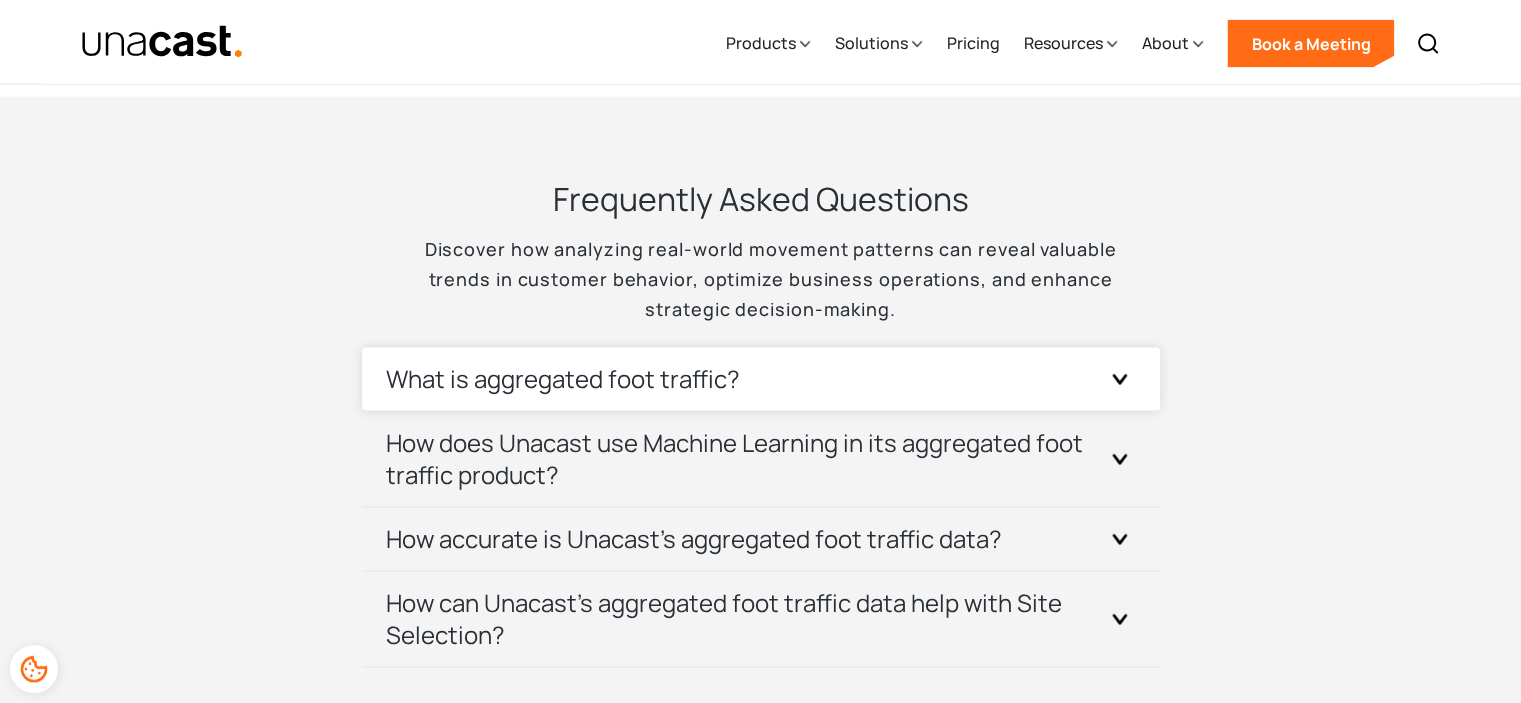 click at bounding box center (1120, 379) 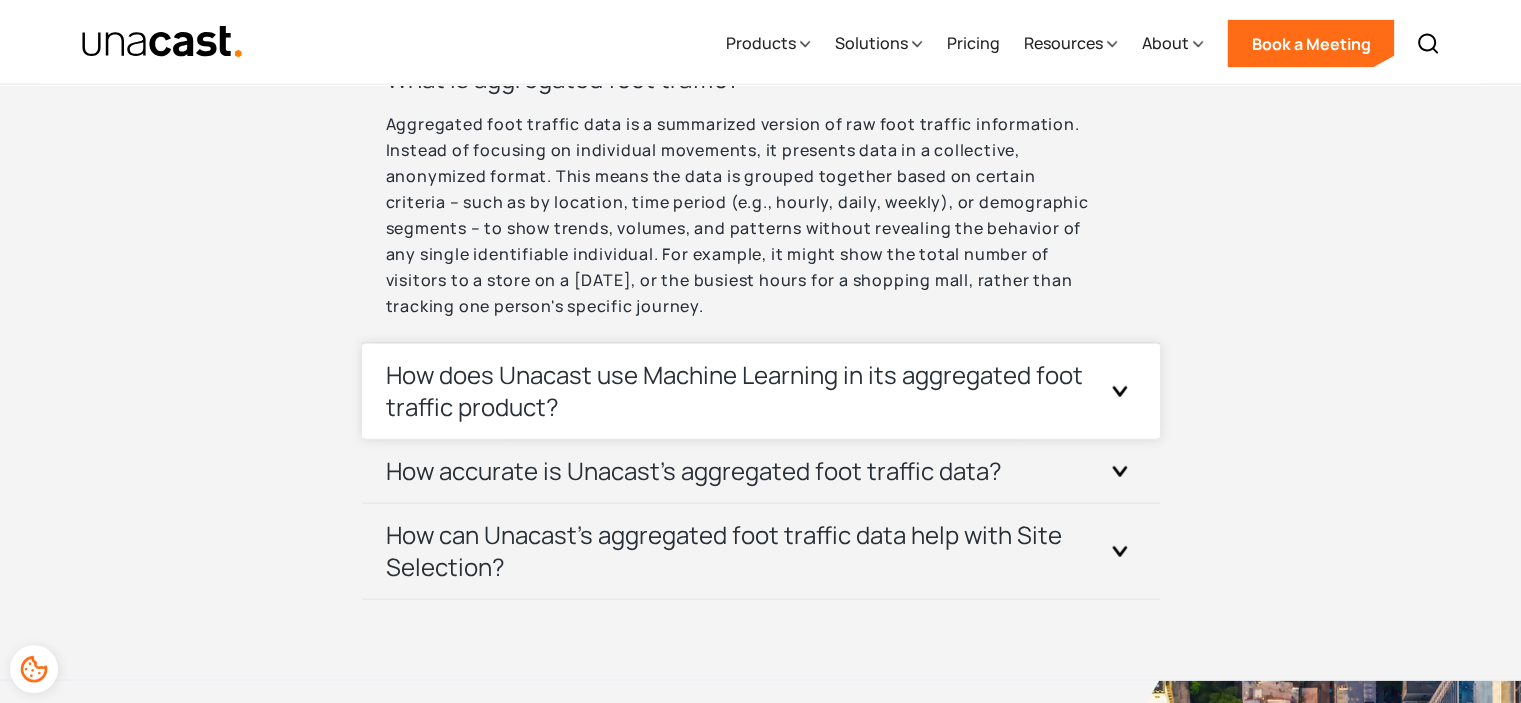 click 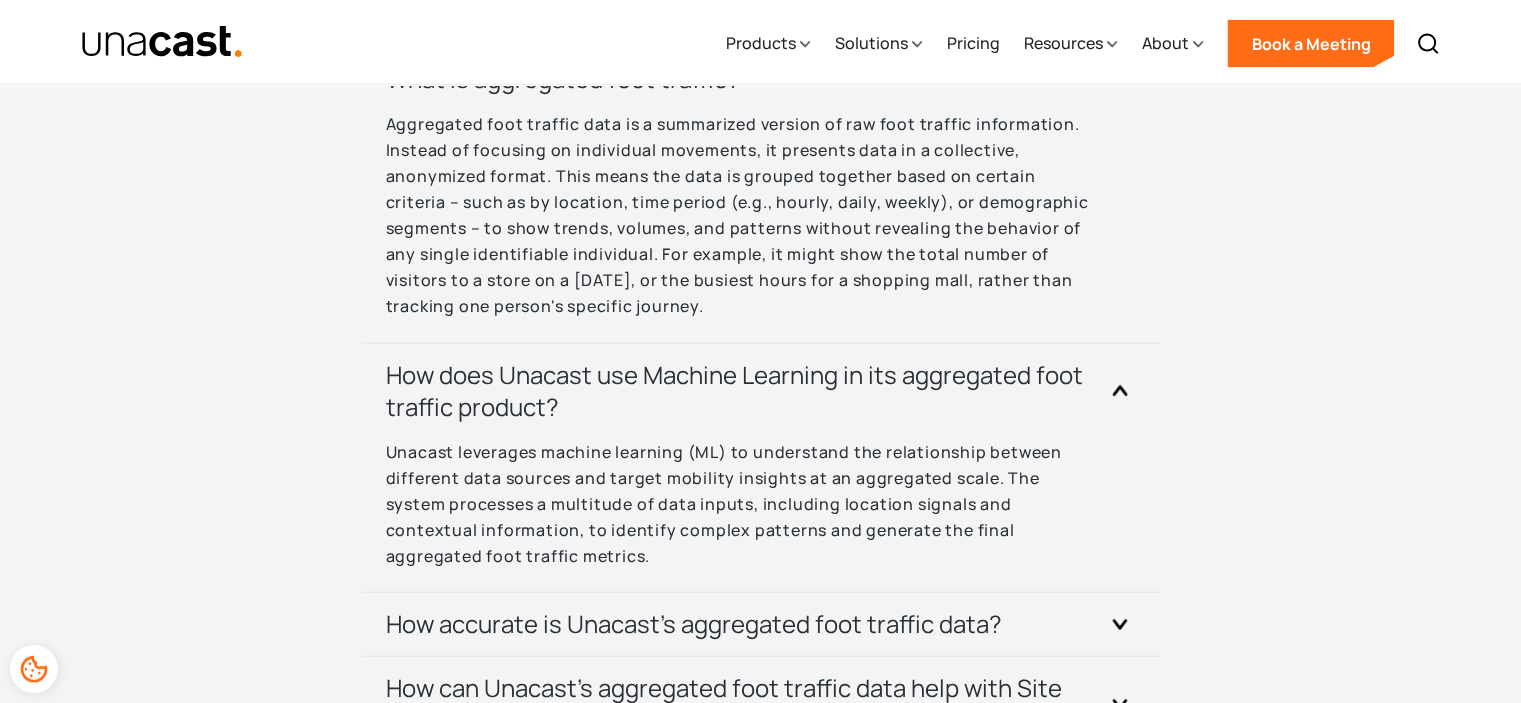 scroll, scrollTop: 4900, scrollLeft: 0, axis: vertical 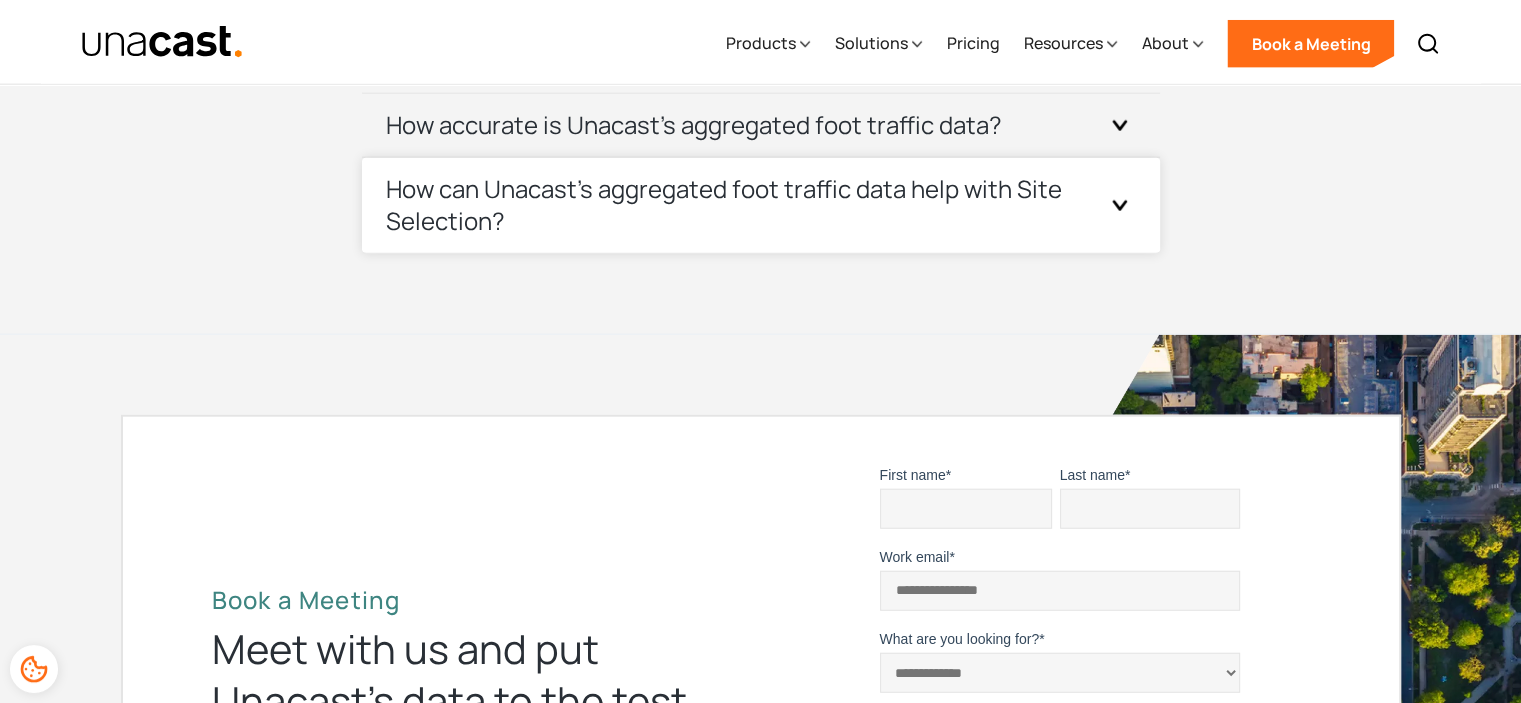 click on "How can Unacast's aggregated foot traffic data help with Site Selection?" at bounding box center (737, 205) 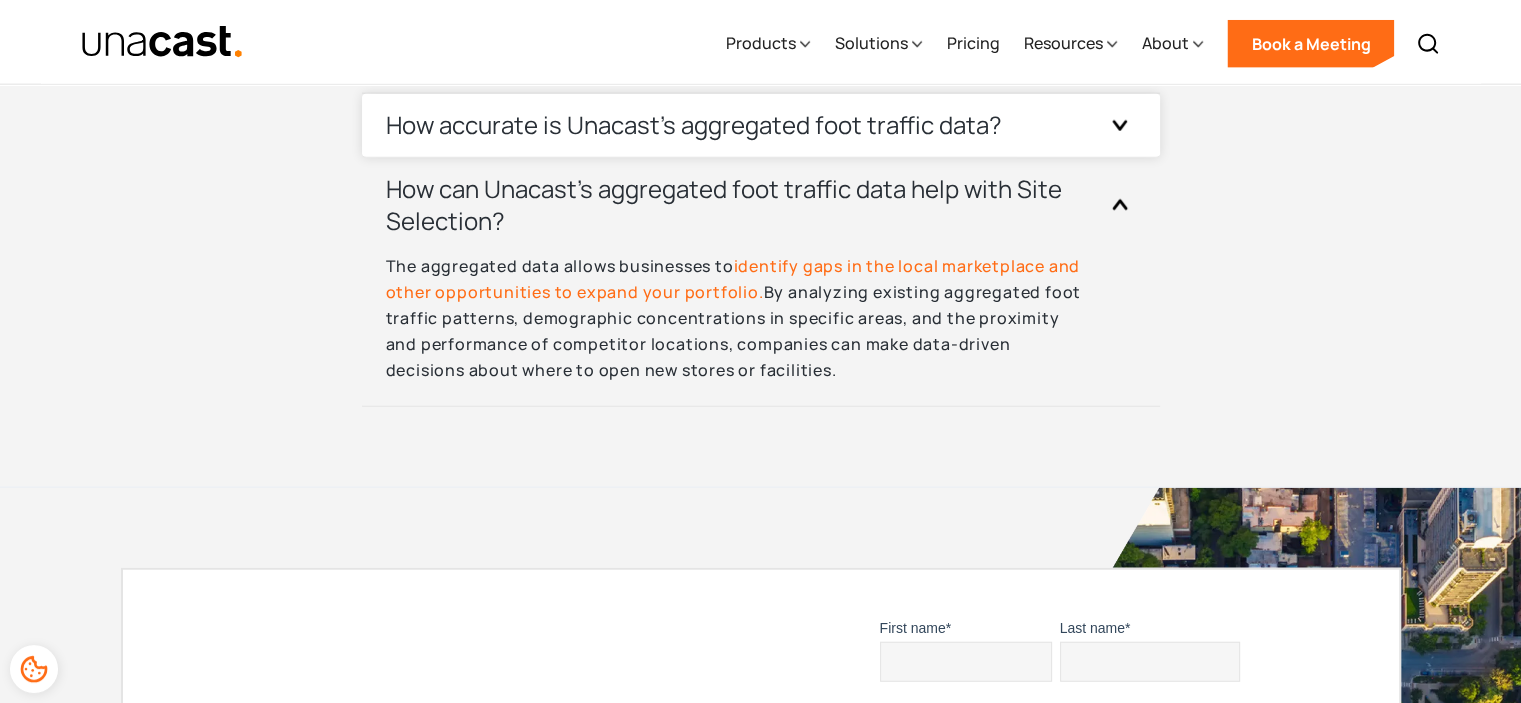 click on "How accurate is Unacast's aggregated foot traffic data?" at bounding box center [761, 125] 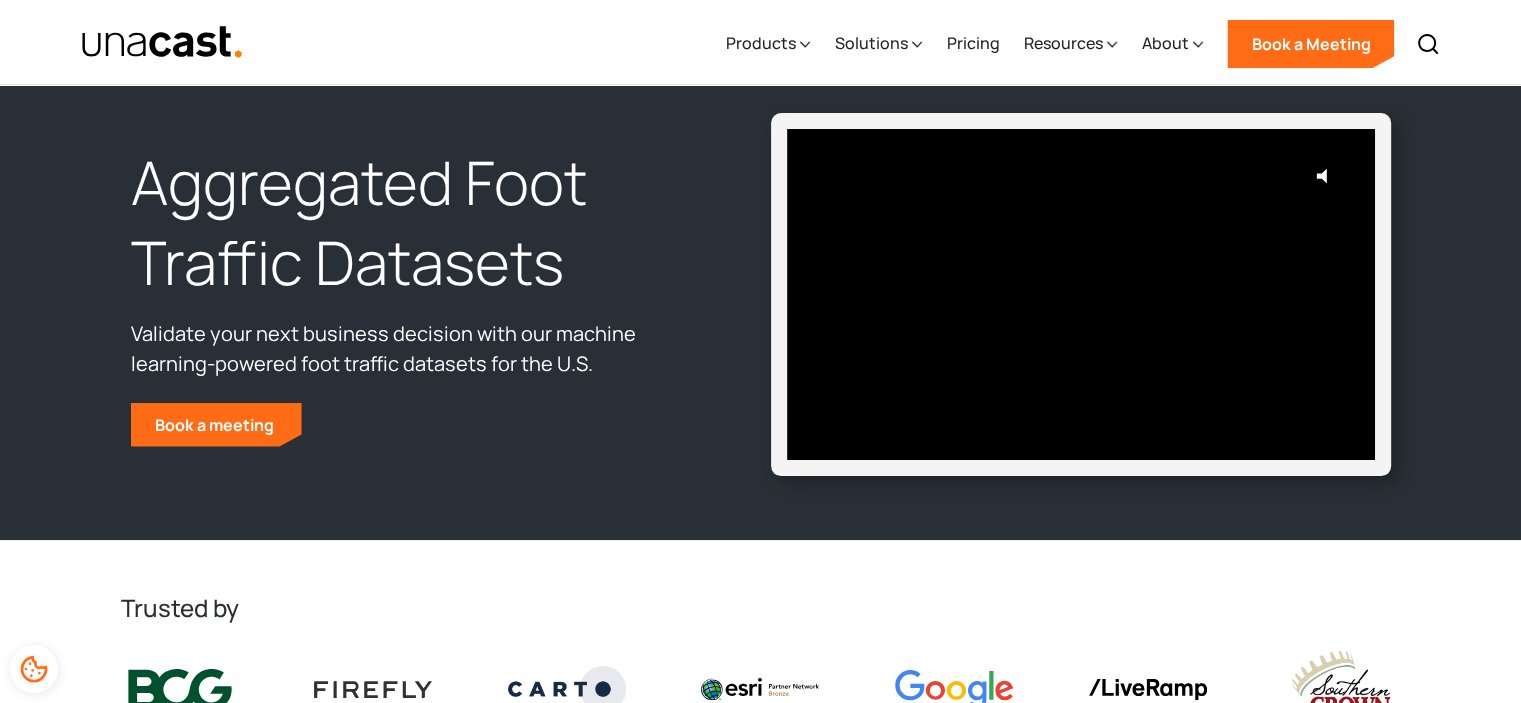scroll, scrollTop: 0, scrollLeft: 0, axis: both 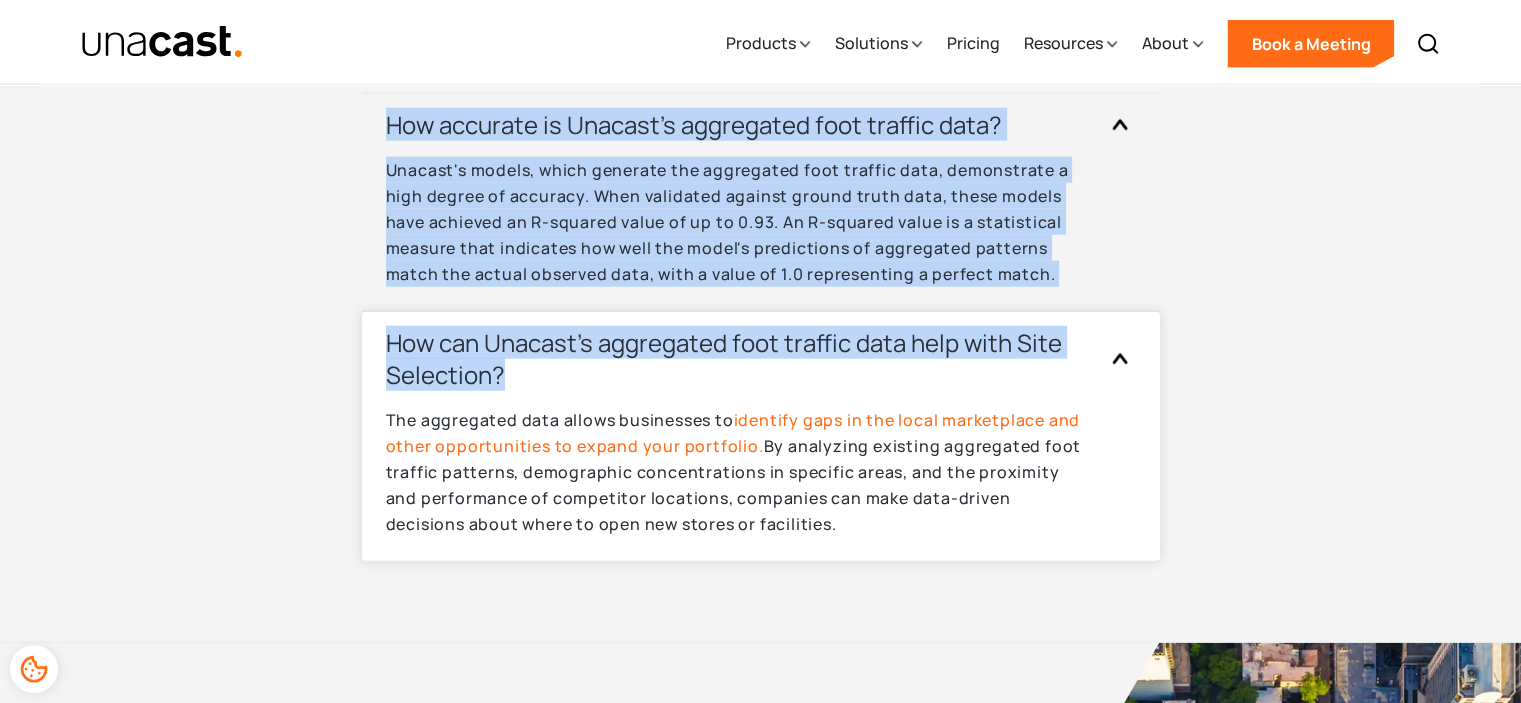 drag, startPoint x: 106, startPoint y: 203, endPoint x: 1034, endPoint y: 516, distance: 979.3636 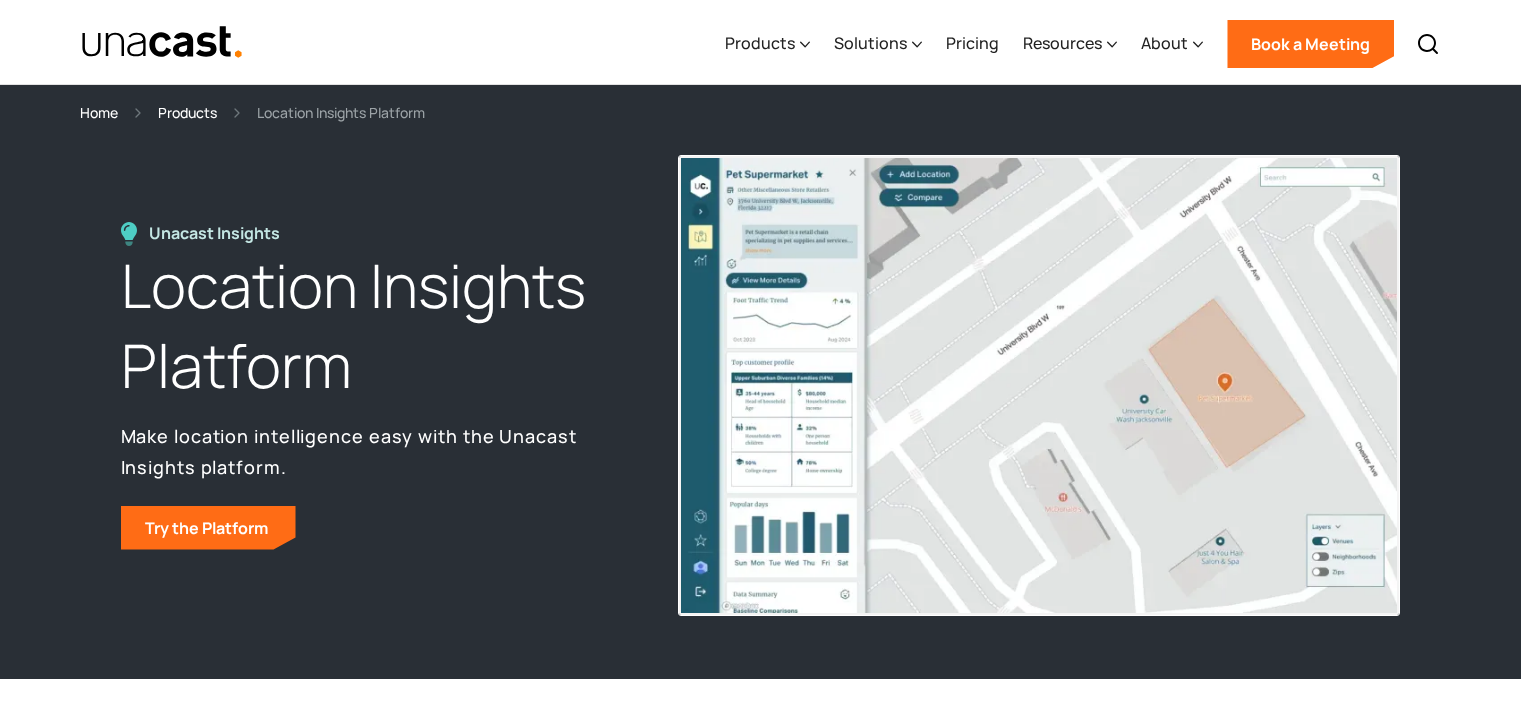 scroll, scrollTop: 0, scrollLeft: 0, axis: both 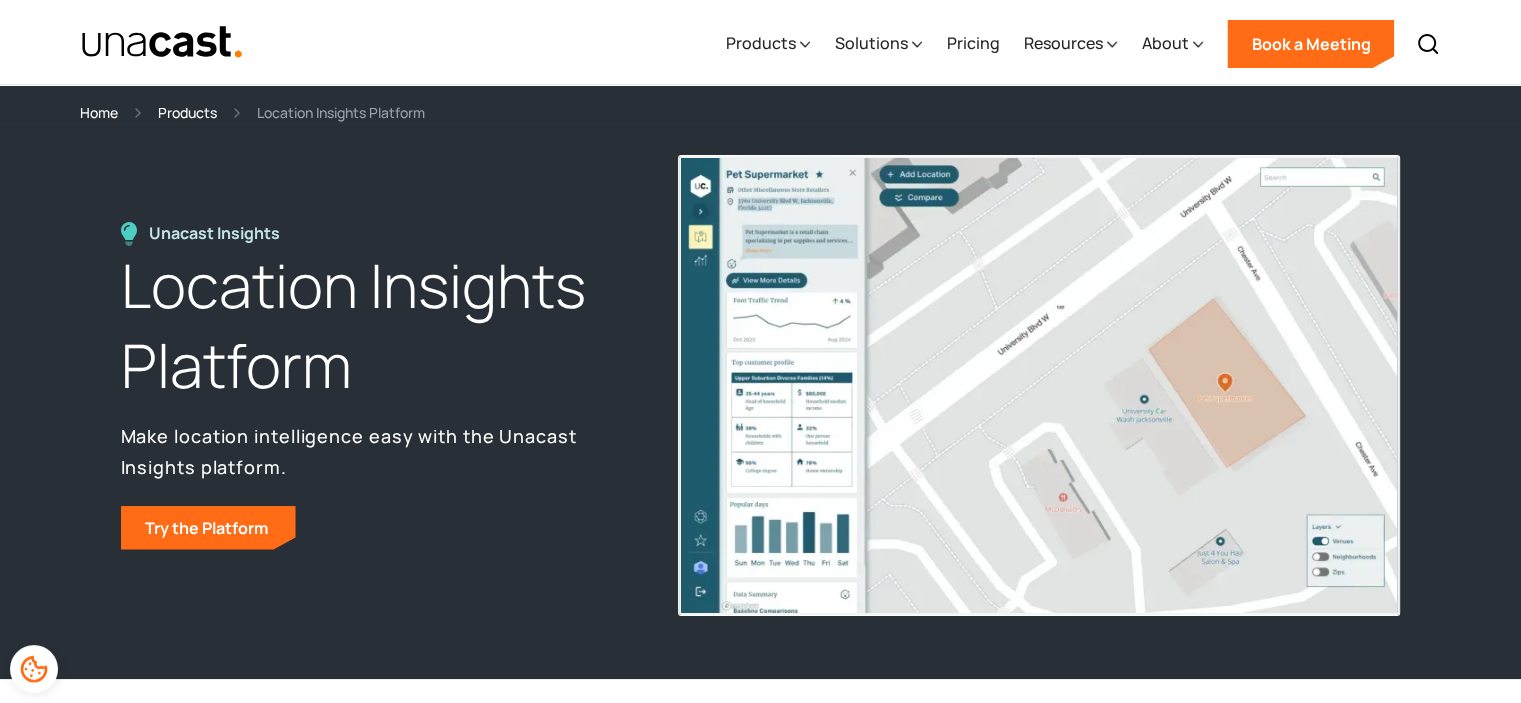 drag, startPoint x: 660, startPoint y: 51, endPoint x: 599, endPoint y: 62, distance: 61.983868 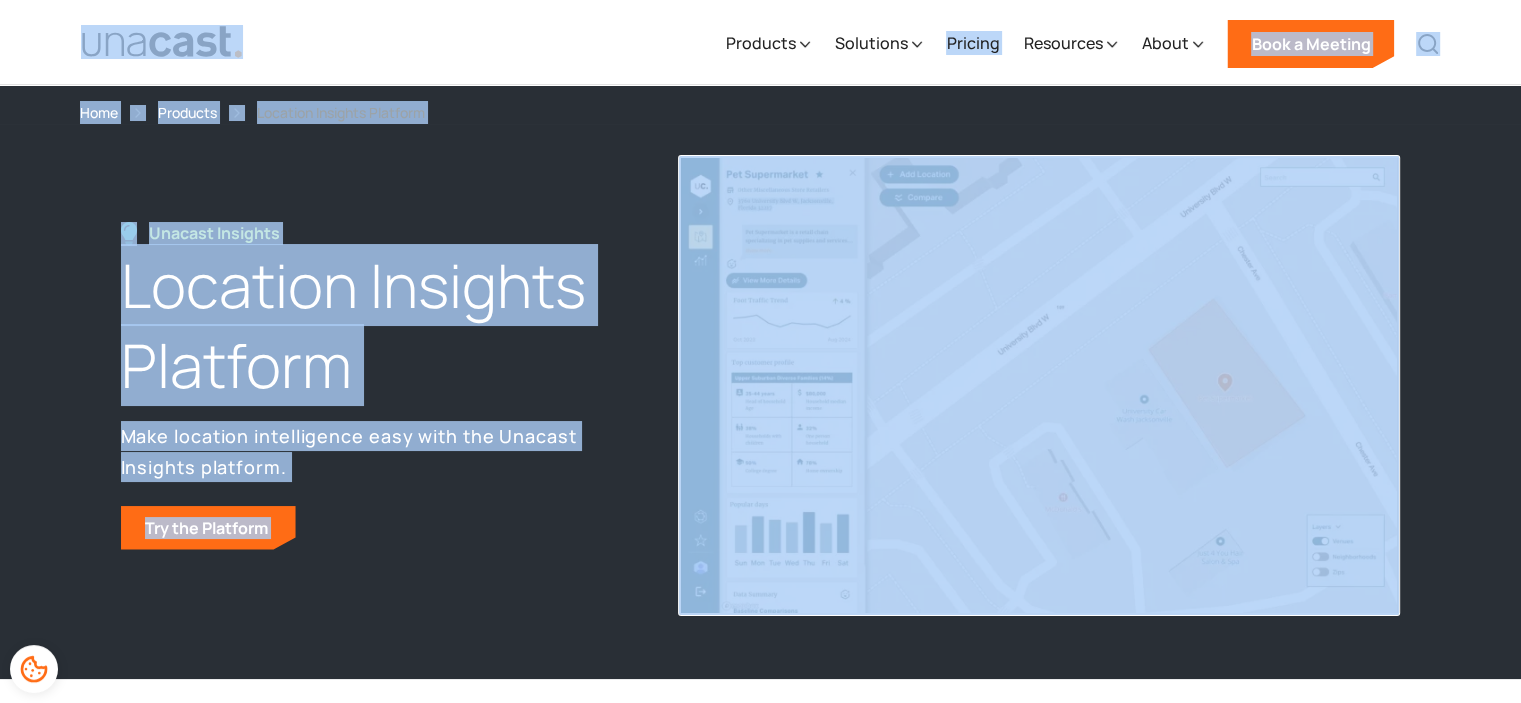 click on "Products
Location Intelligence Global Location Data Aggregated Foot Traffic Location Insights Platform Telco Data Processing Identity Graphing & Resolution Consumer Data Enrichment Data Linkages View All Products Solutions
Solutions Audience Targeting Identity Resolution Competitive Intelligence Forecasting Site Selection Site Performance Industries Supply Chain Retail Real Estate Telco Consultancies Government Software Adtech Pricing Resources
Resources Case Studies Blogs Whitepapers Blog Integrating Location Data Shouldn’t Be This Hard — Here’s How to Fix It Blog Why “Time to Value” Is the Most Important Metric You’re Not Talking About in Data Sales View More Blog Posts About
About Careers Company Methodology Privacy Policy and Retention Schedule Book a Meeting
Back" at bounding box center [761, 42] 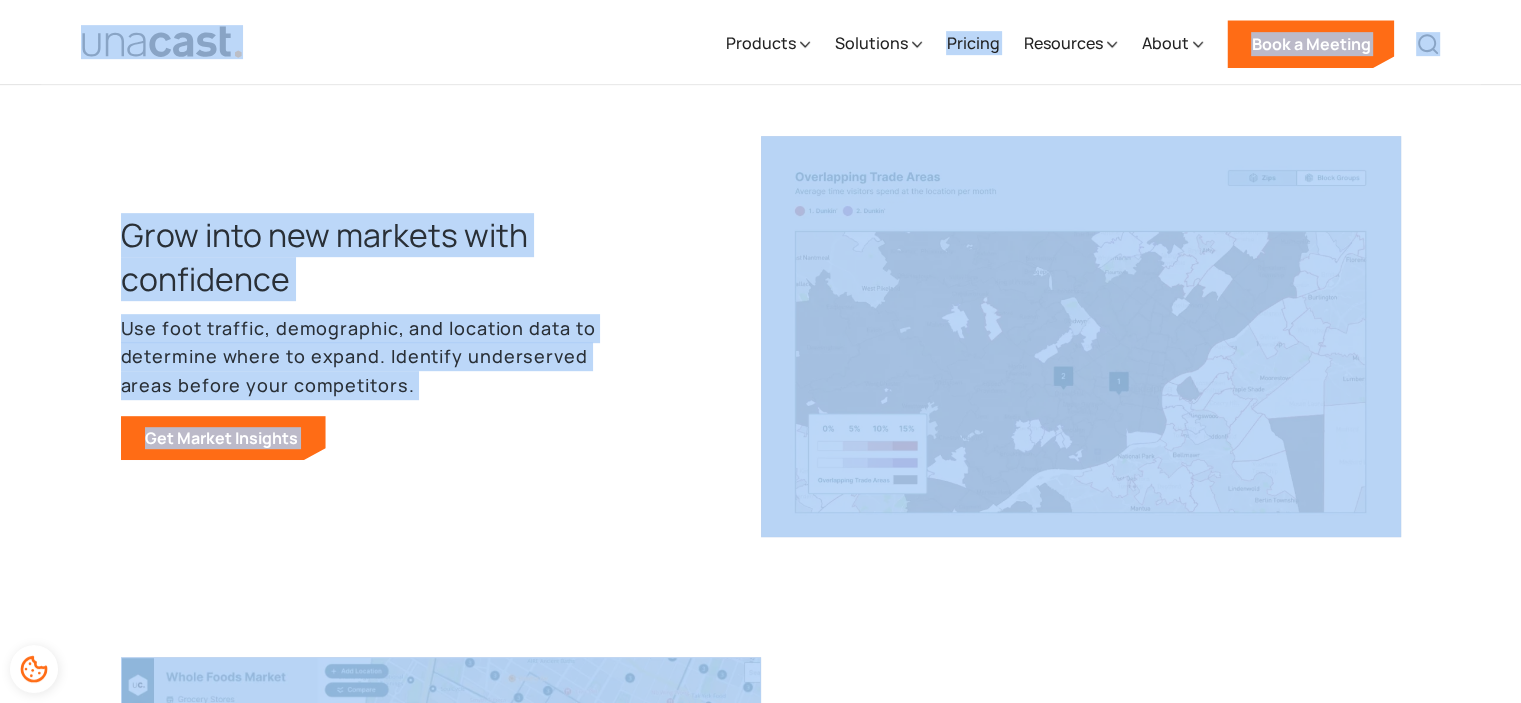 click on "Grow into new markets with confidence Use foot traffic, demographic, and location data to determine where to expand. Identify underserved areas before your competitors. Get Market Insights" at bounding box center [761, 336] 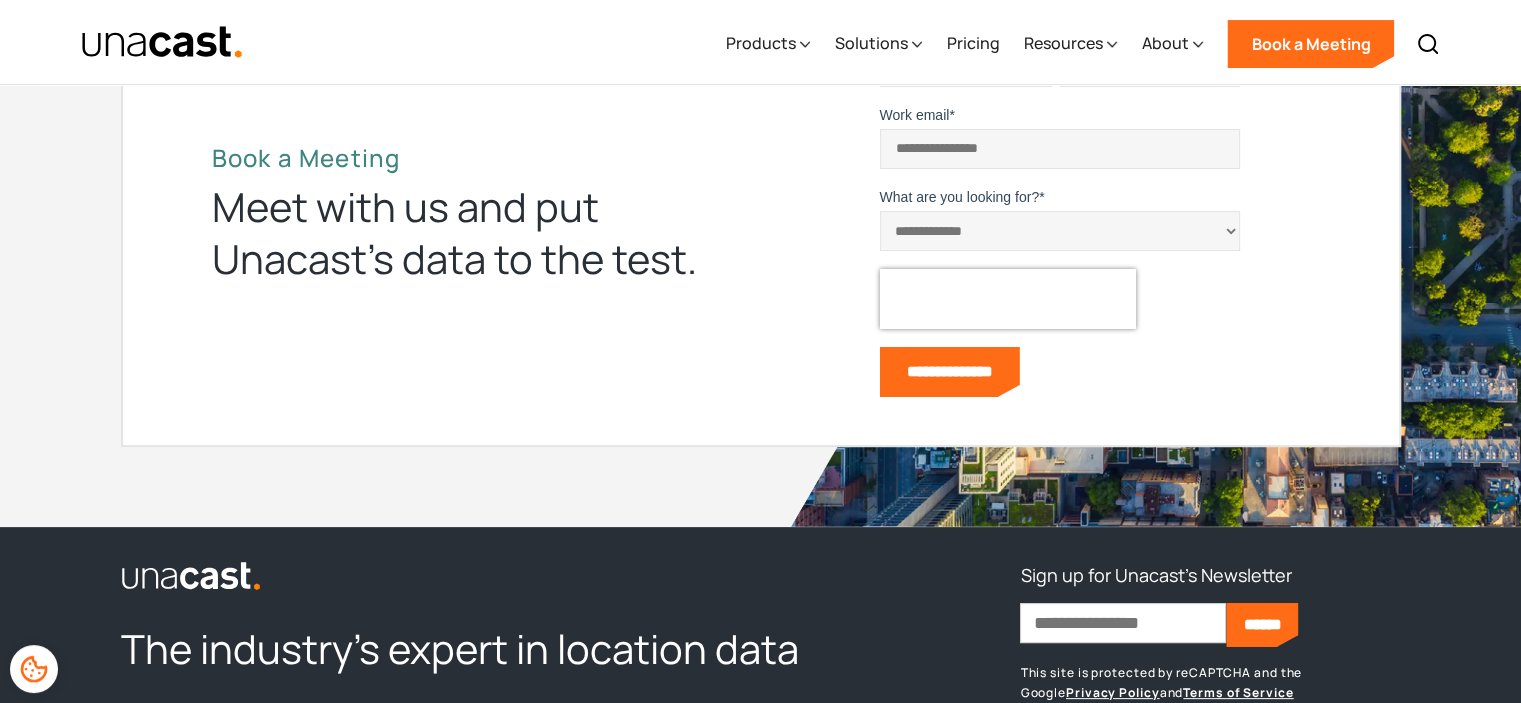 scroll, scrollTop: 7680, scrollLeft: 0, axis: vertical 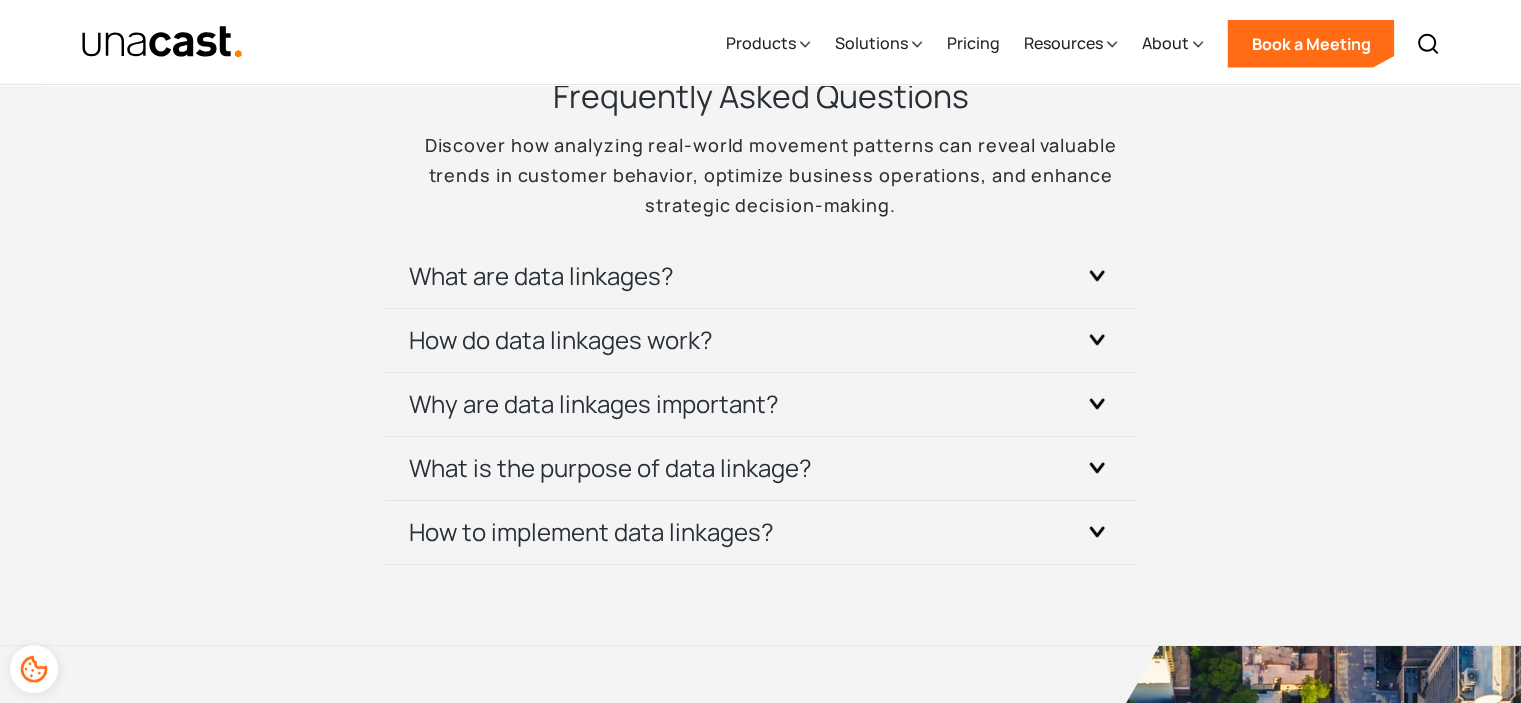 click on "Frequently Asked Questions Discover how analyzing real-world movement patterns can reveal valuable trends in customer behavior, optimize business operations, and enhance strategic decision-making. What are data linkages?
Data linkages involve connecting datasets from different sources based on a shared attribute or key, enabling a more complete view of a person, place, or behavior. In location intelligence, this could mean linking a MAID to a hashed email. How do data linkages work?
Data linkages work by identifying common identifiers across datasets — such as mobile ad IDs — and securely joining them. Unacast ensures that these linkages maintain data privacy while expanding the value of each dataset. Why are data linkages important?
What is the purpose of data linkage?
How to implement data linkages?" at bounding box center [761, 319] 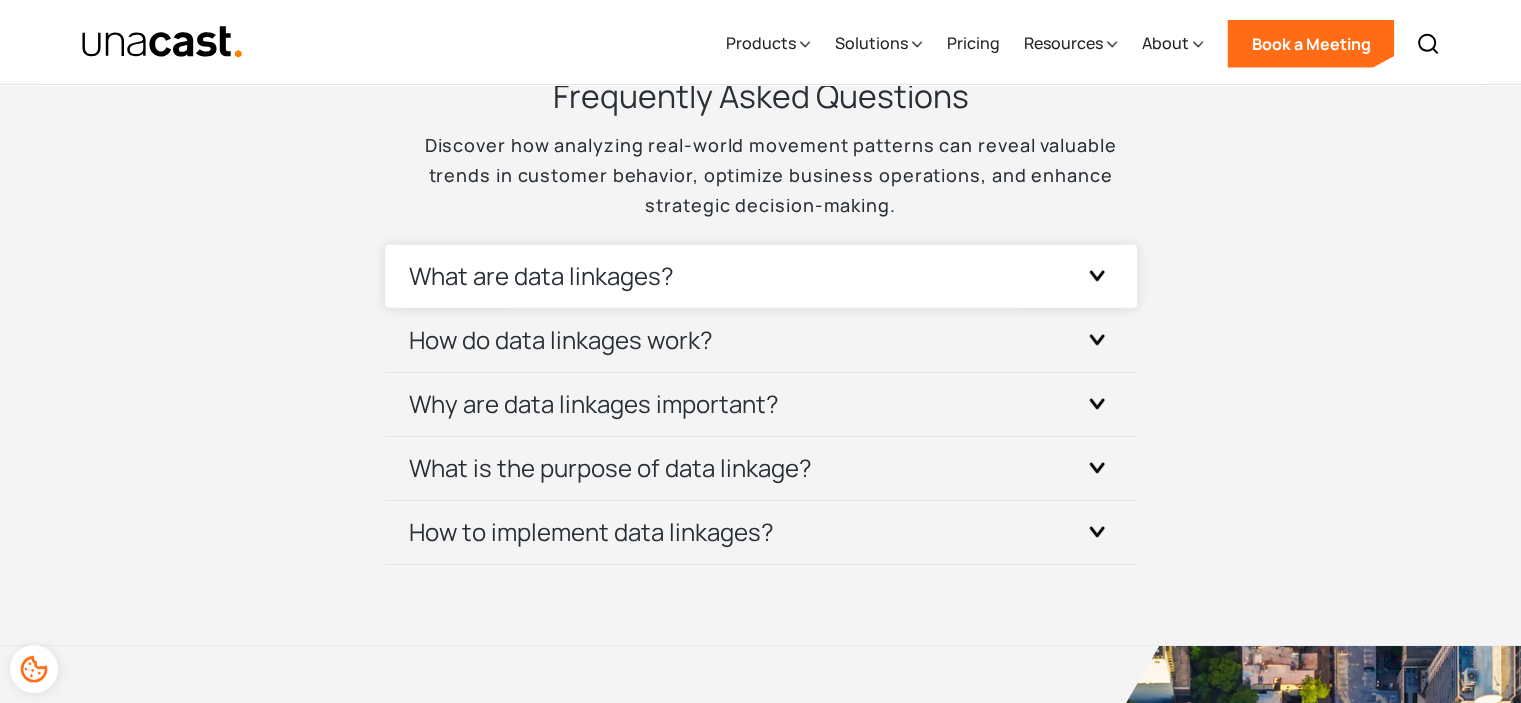 click on "What are data linkages?" at bounding box center [761, 276] 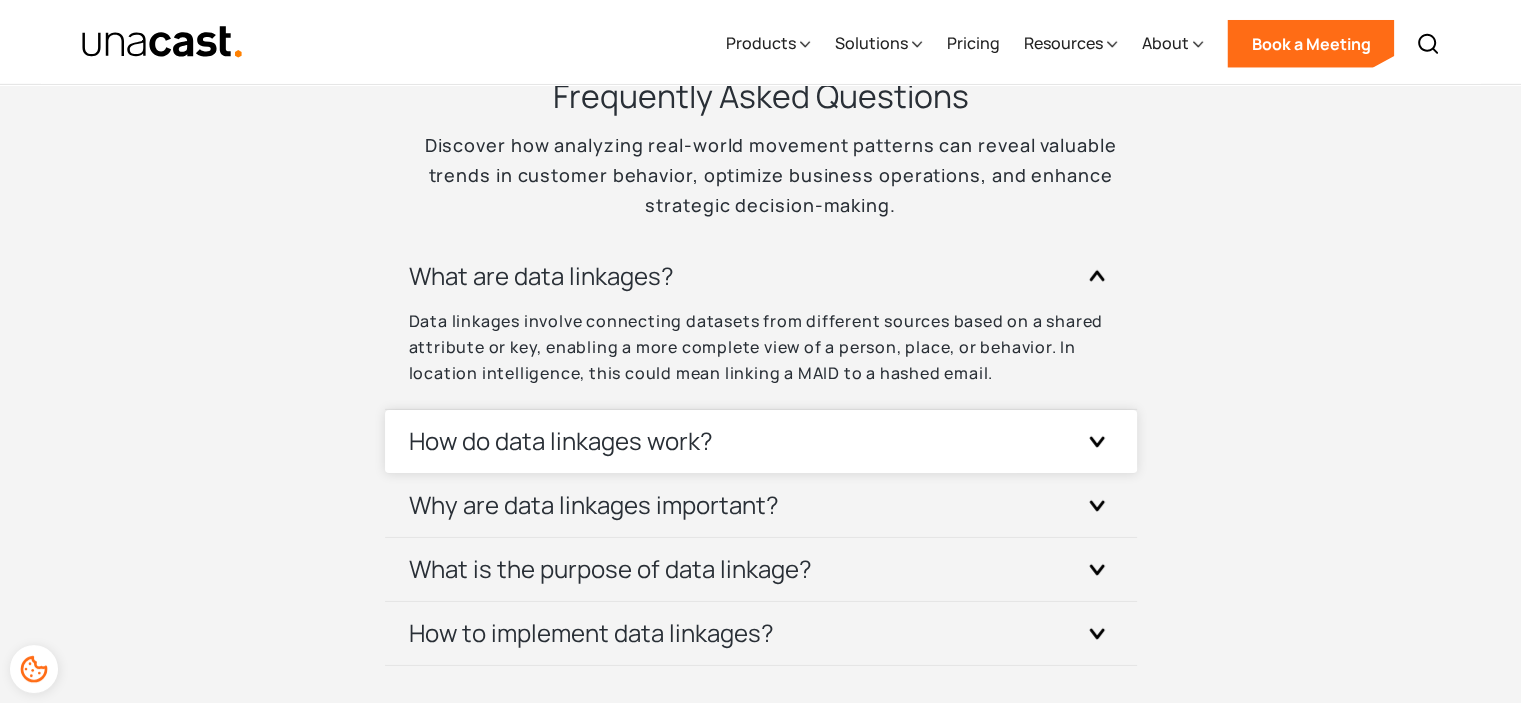 click on "How do data linkages work?" at bounding box center [761, 441] 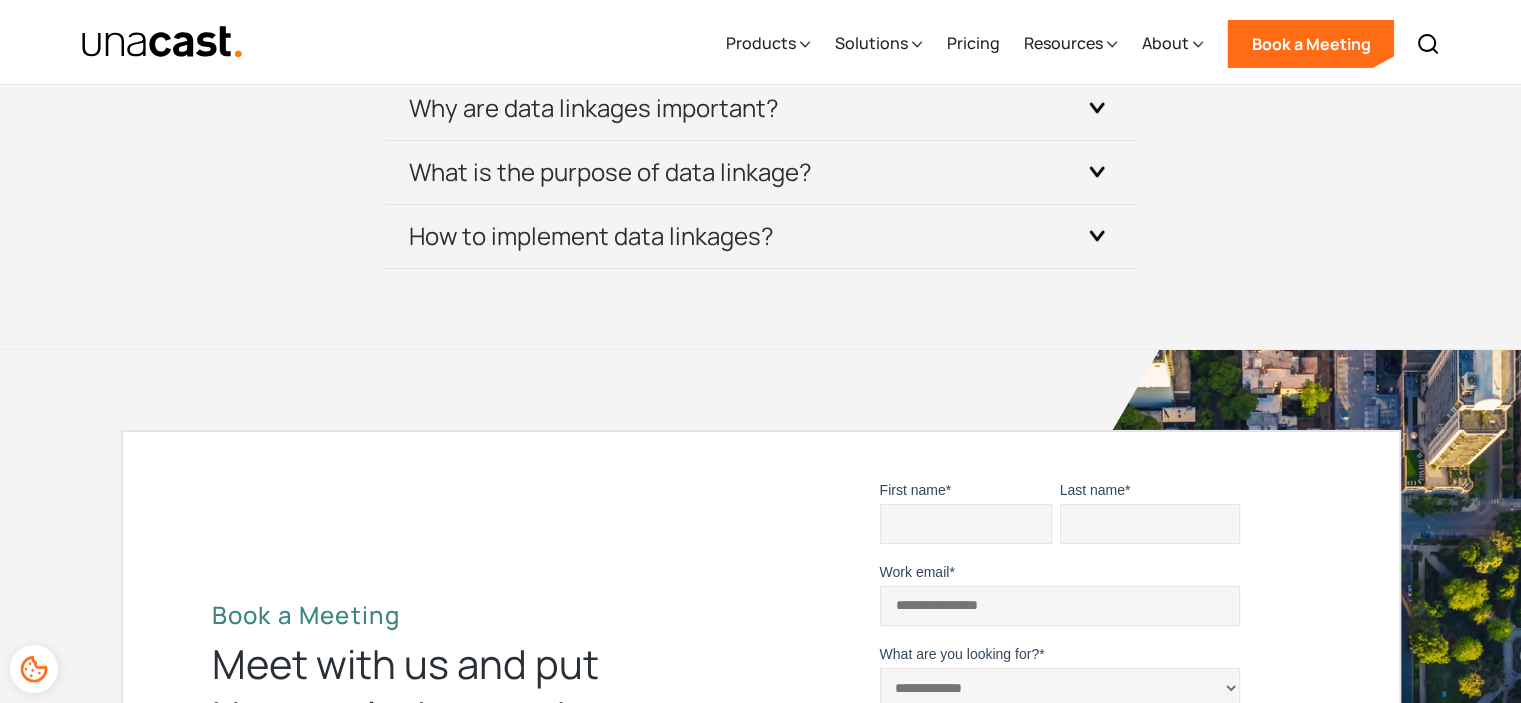 scroll, scrollTop: 6600, scrollLeft: 0, axis: vertical 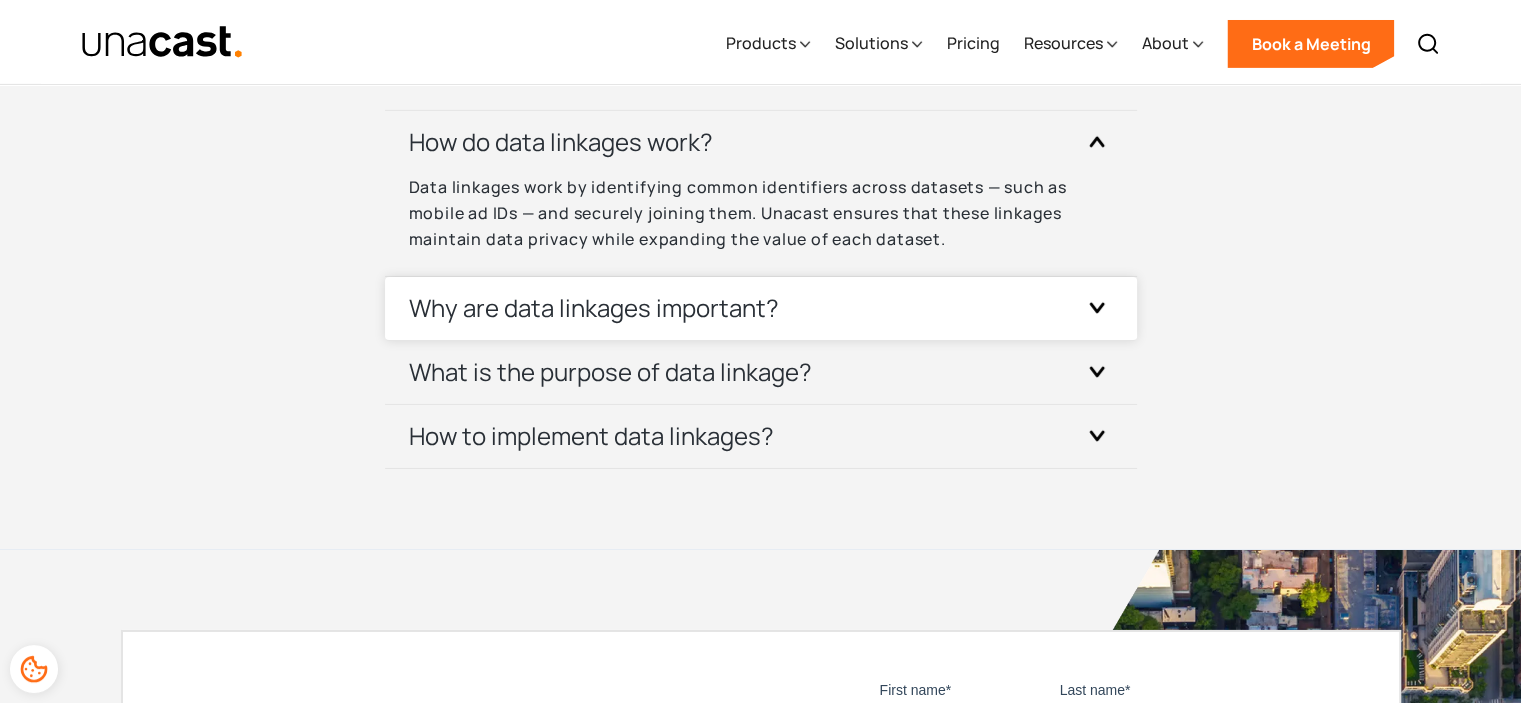 click on "Why are data linkages important?" at bounding box center (594, 308) 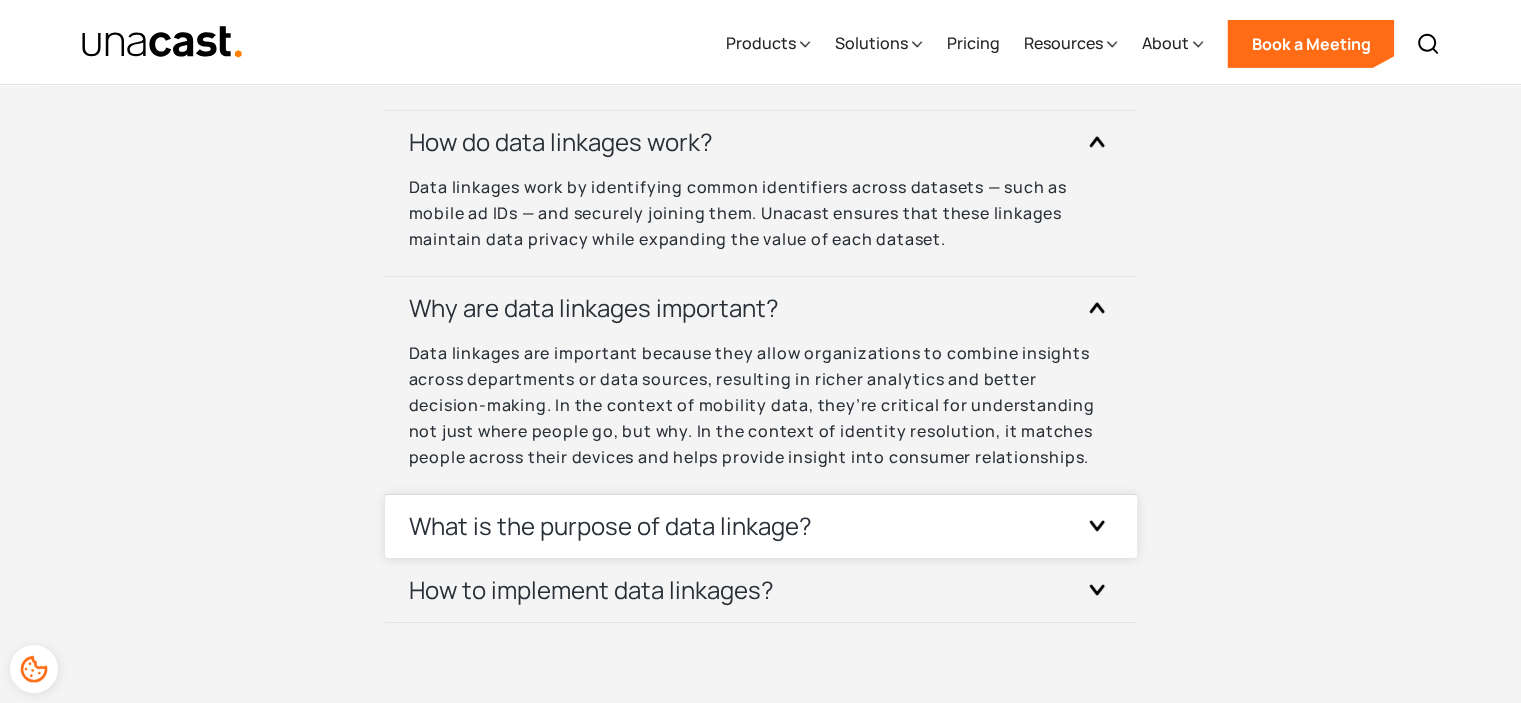 drag, startPoint x: 699, startPoint y: 522, endPoint x: 687, endPoint y: 535, distance: 17.691807 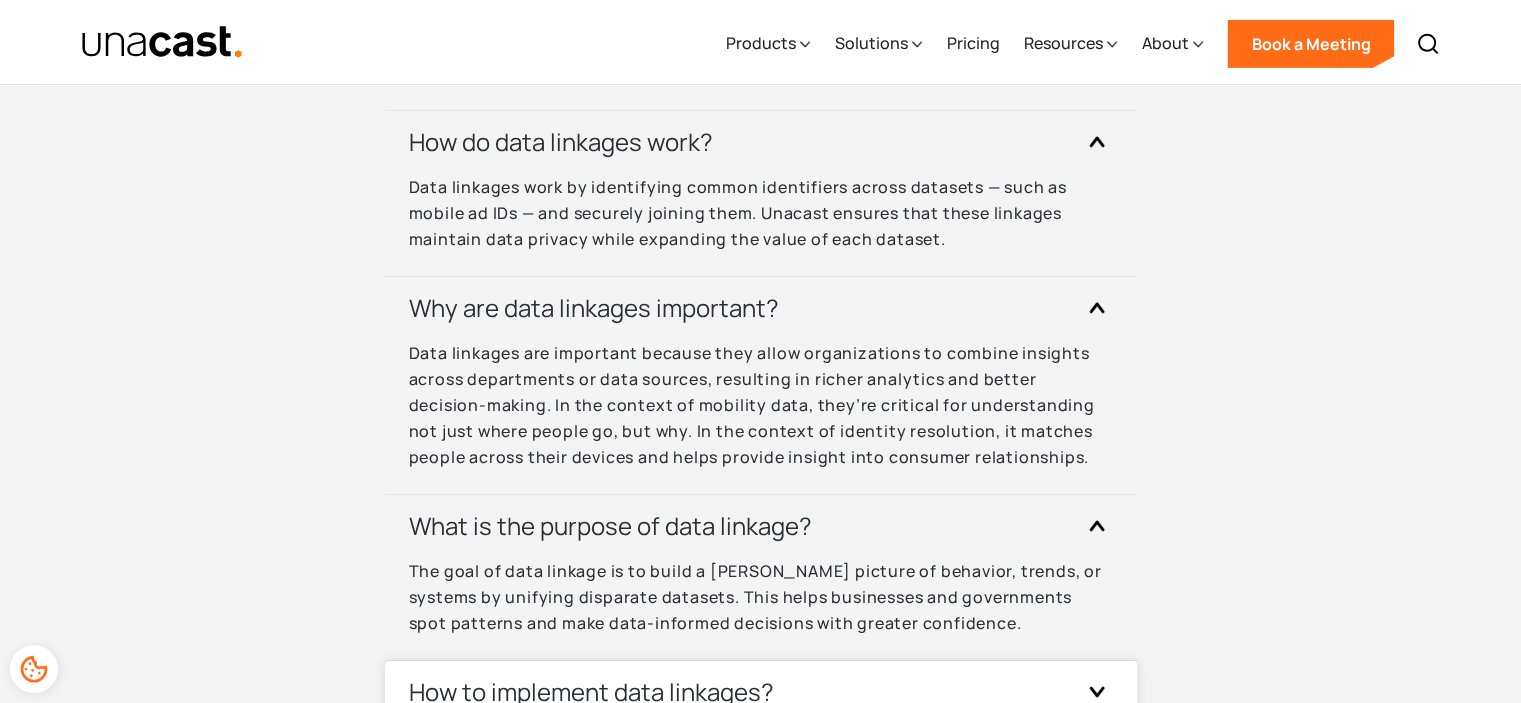 click on "How to implement data linkages?" at bounding box center (761, 692) 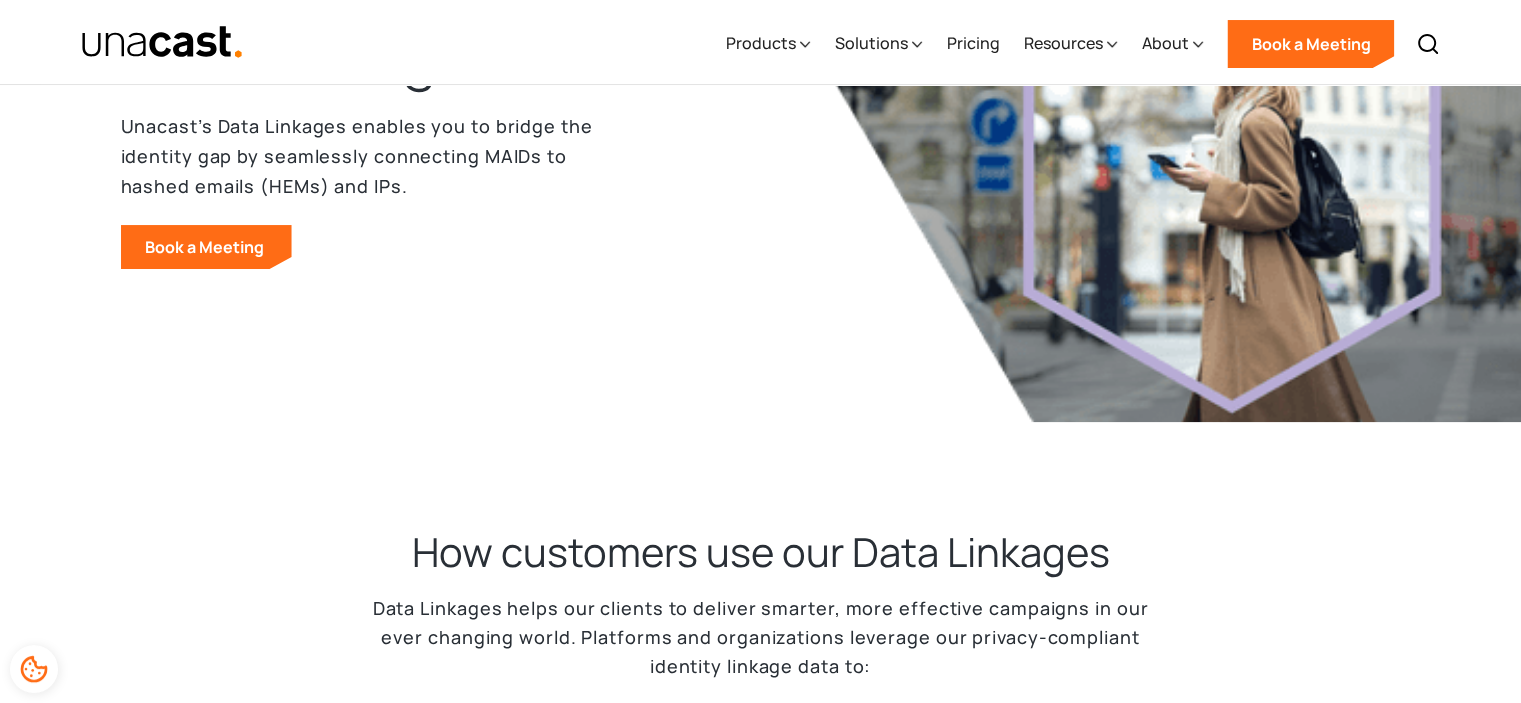 scroll, scrollTop: 131, scrollLeft: 0, axis: vertical 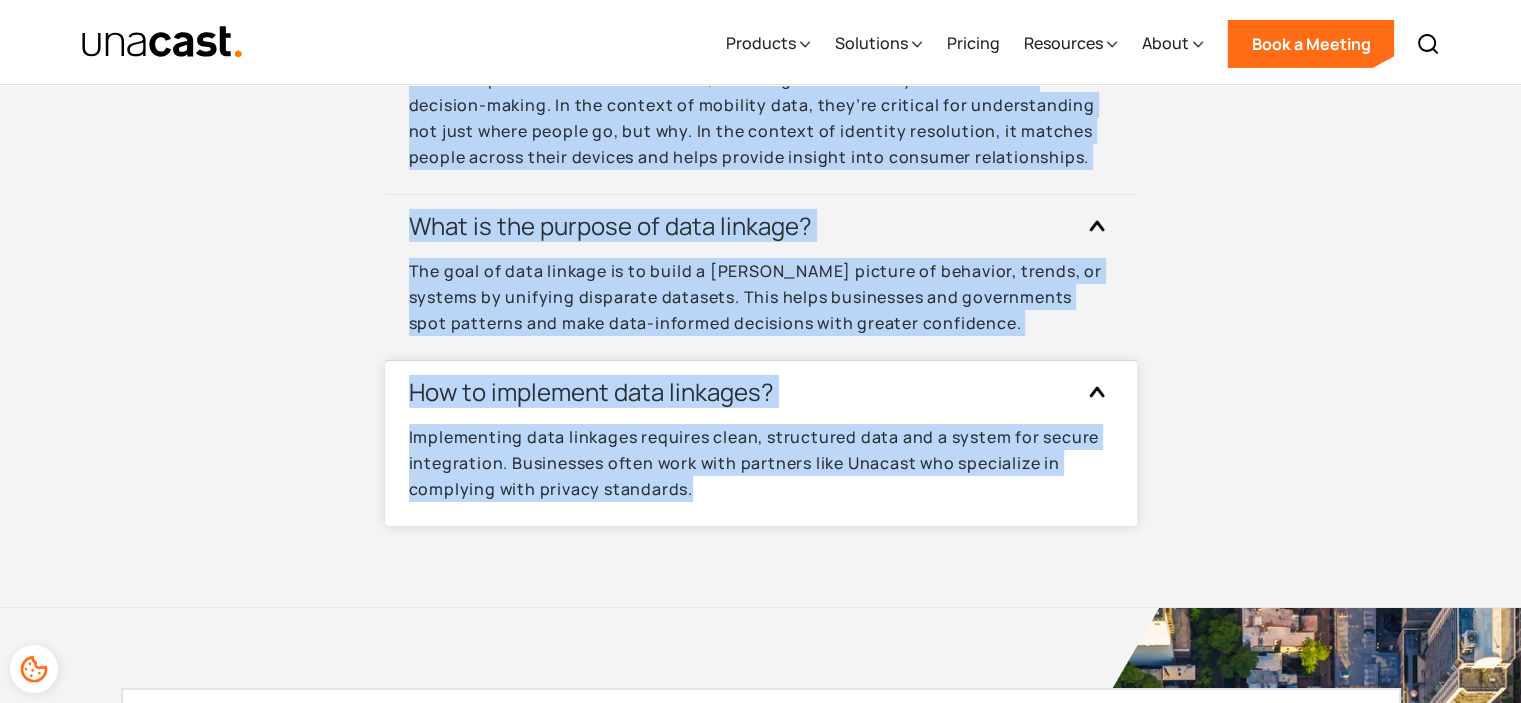 drag, startPoint x: 52, startPoint y: 291, endPoint x: 729, endPoint y: 506, distance: 710.31964 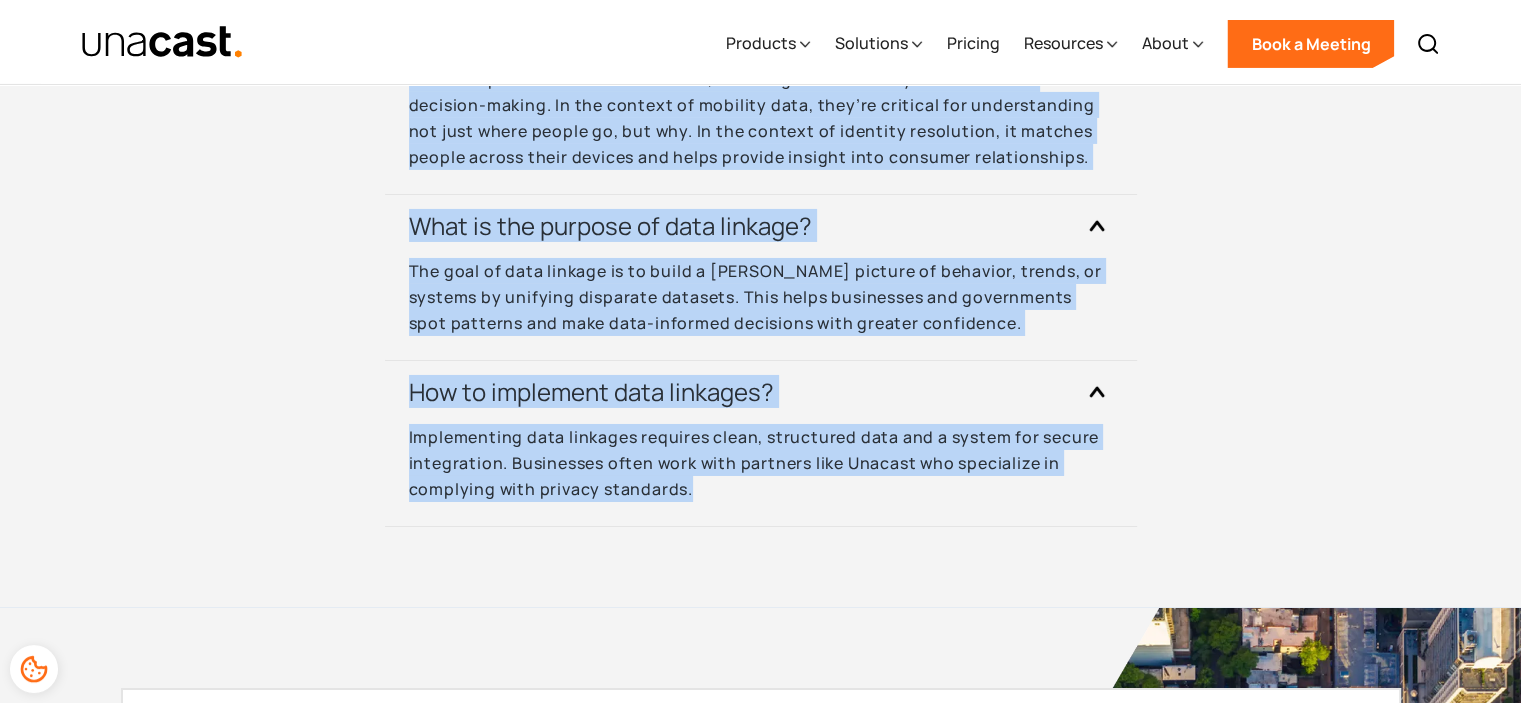 click on "Frequently Asked Questions Discover how analyzing real-world movement patterns can reveal valuable trends in customer behavior, optimize business operations, and enhance strategic decision-making. What are data linkages?
Data linkages involve connecting datasets from different sources based on a shared attribute or key, enabling a more complete view of a person, place, or behavior. In location intelligence, this could mean linking a MAID to a hashed email. How do data linkages work?
Data linkages work by identifying common identifiers across datasets — such as mobile ad IDs — and securely joining them. Unacast ensures that these linkages maintain data privacy while expanding the value of each dataset. Why are data linkages important?
What is the purpose of data linkage?
How to implement data linkages?" at bounding box center [760, 0] 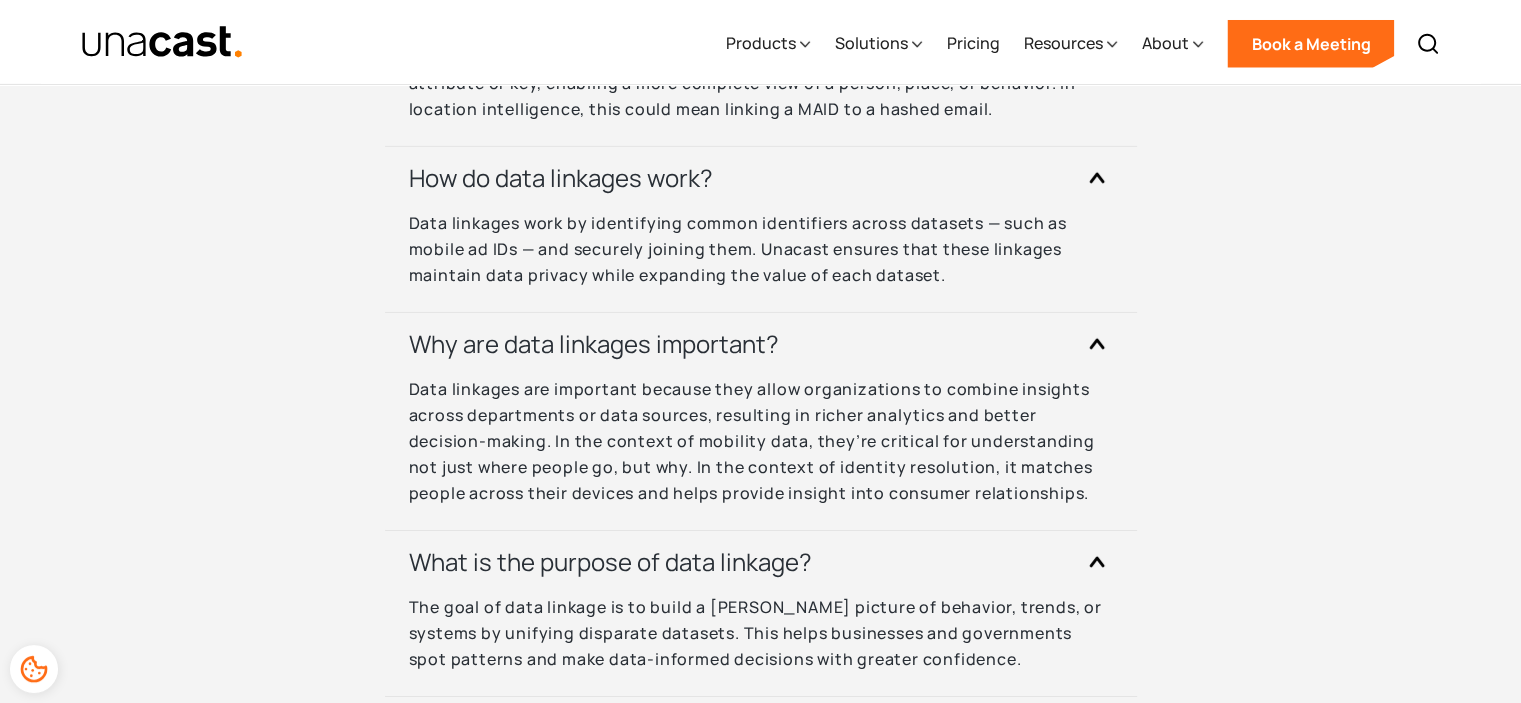 scroll, scrollTop: 6300, scrollLeft: 0, axis: vertical 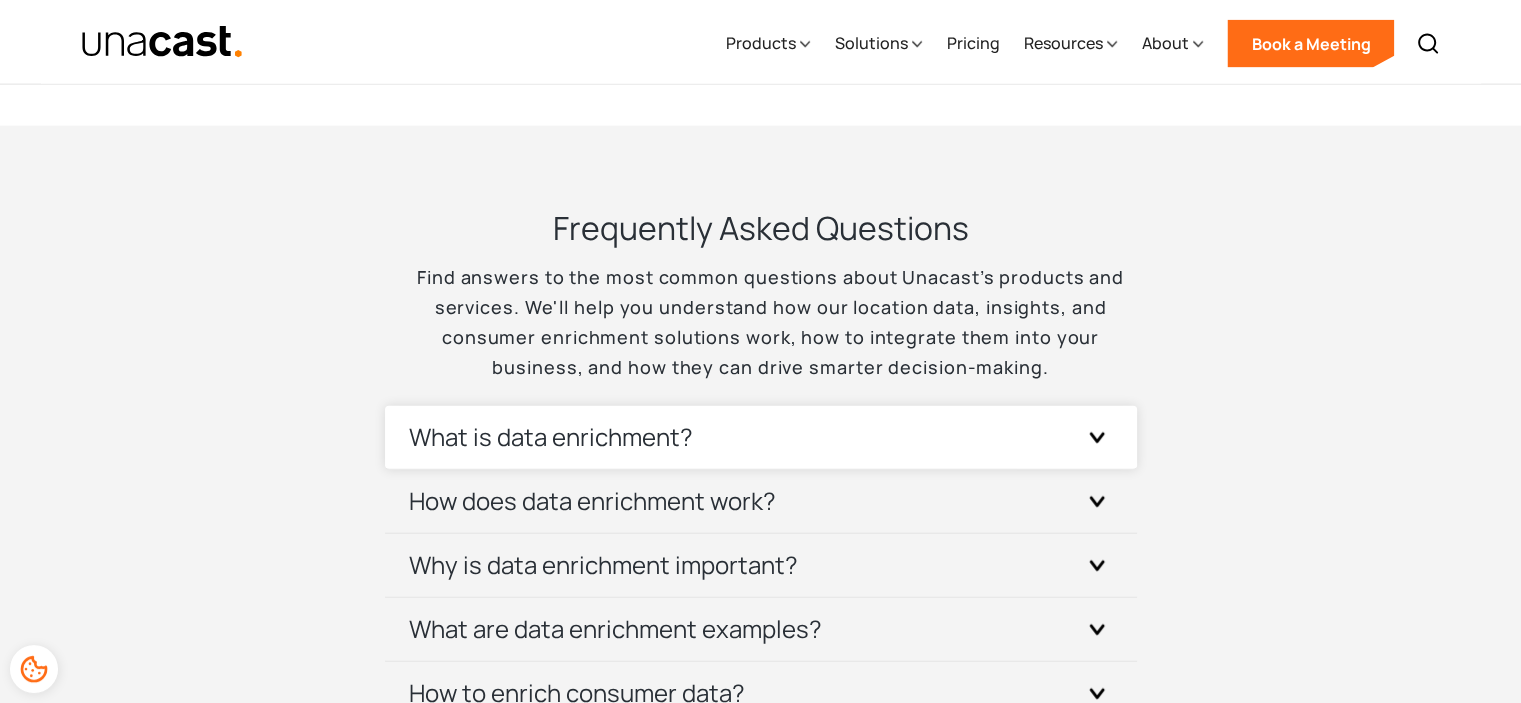 click on "What is data enrichment?" at bounding box center [551, 437] 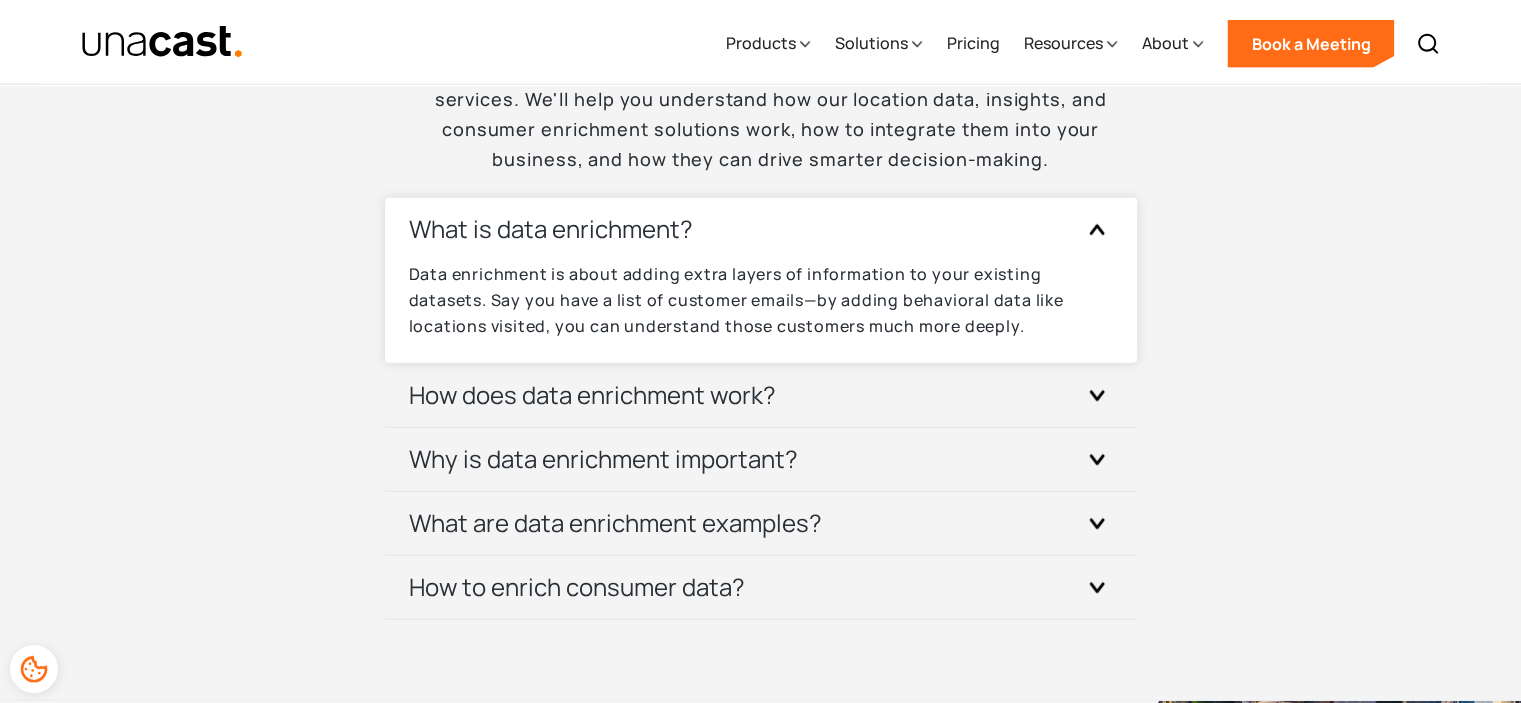 scroll, scrollTop: 4800, scrollLeft: 0, axis: vertical 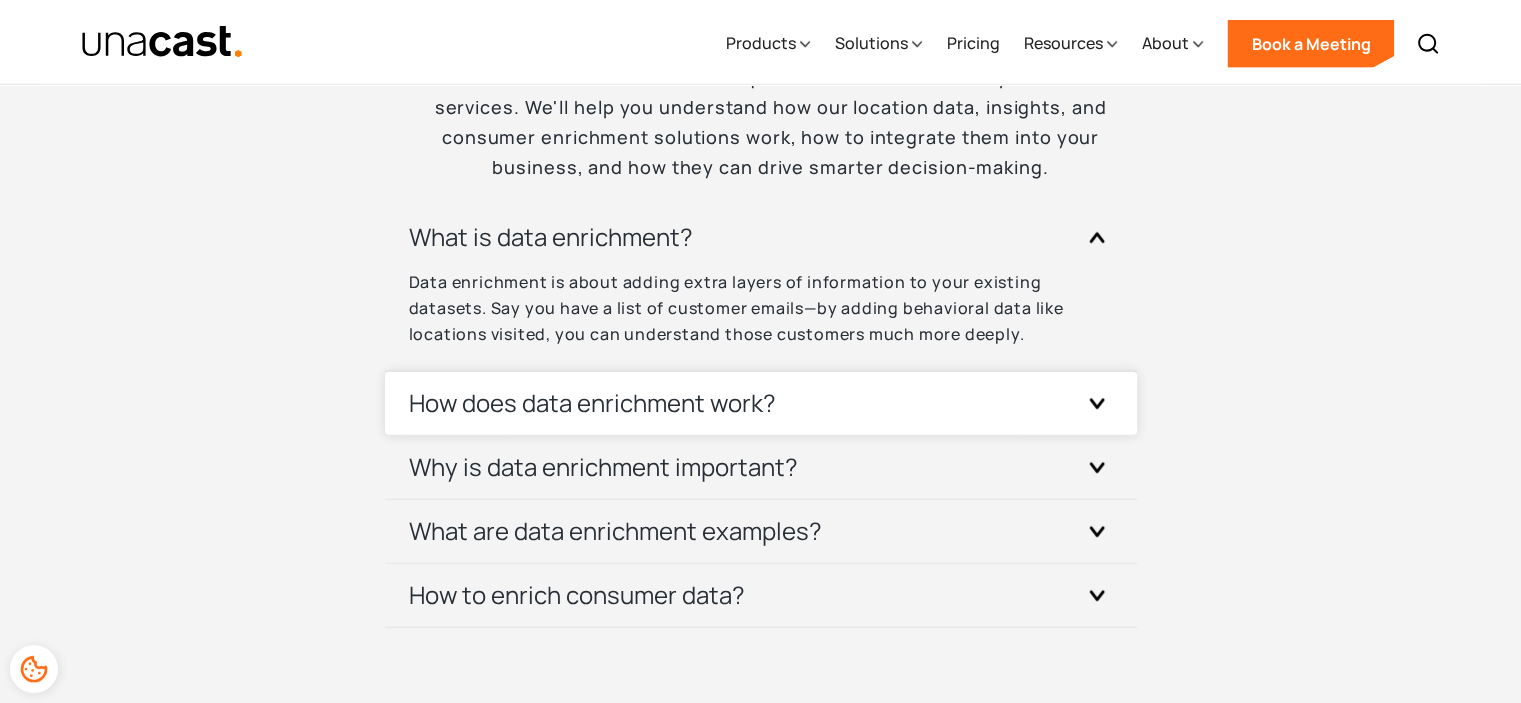 click on "How does data enrichment work?" at bounding box center (592, 403) 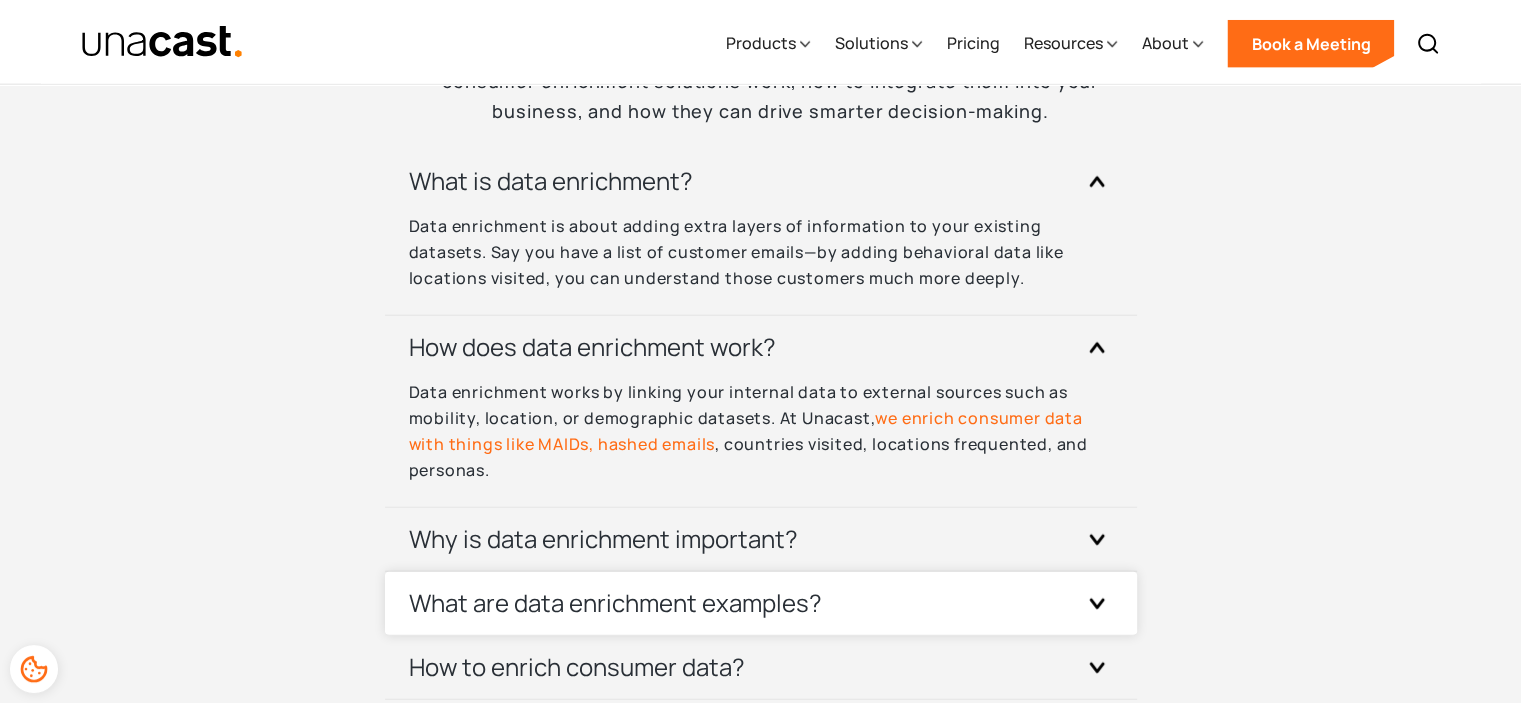 scroll, scrollTop: 4900, scrollLeft: 0, axis: vertical 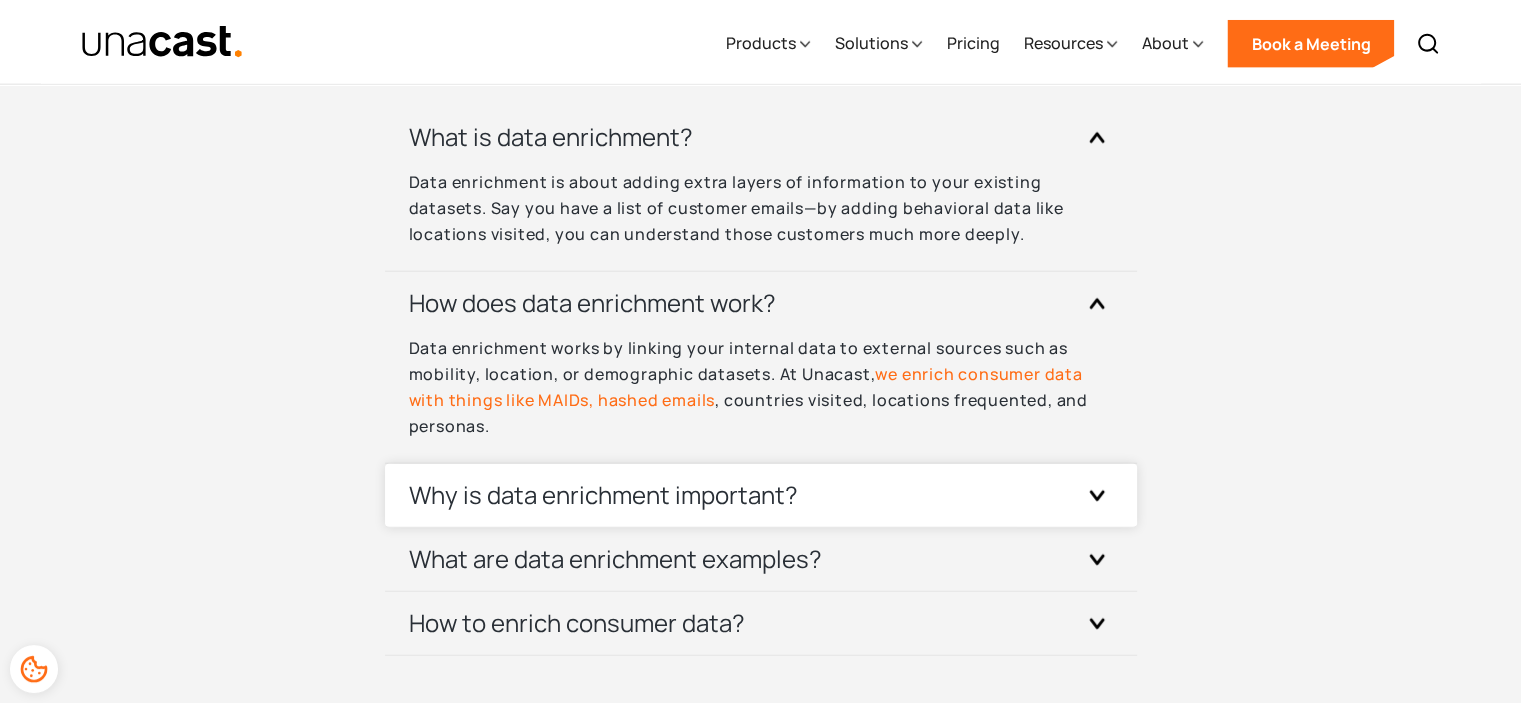 click on "Why is data enrichment important?" at bounding box center [761, 495] 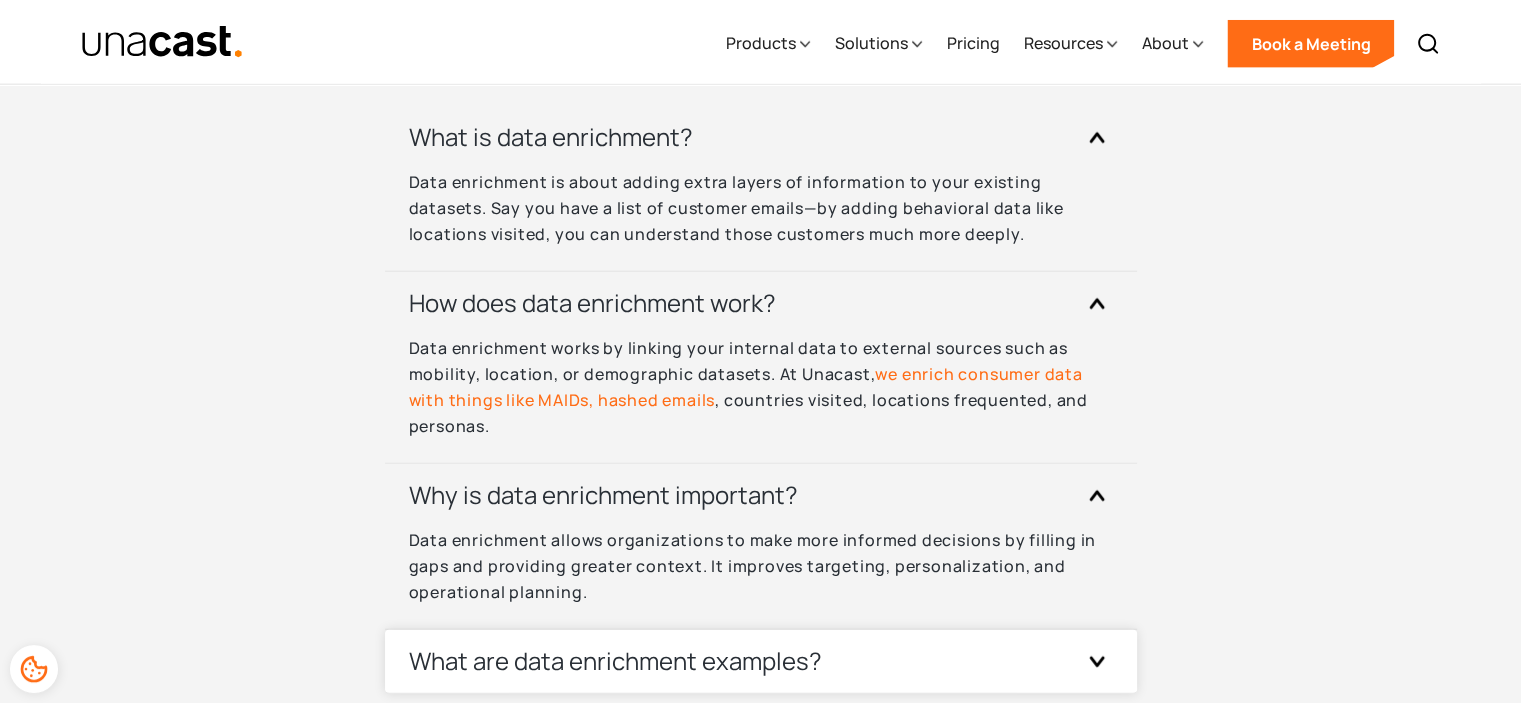 click on "What are data enrichment examples?" at bounding box center (761, 661) 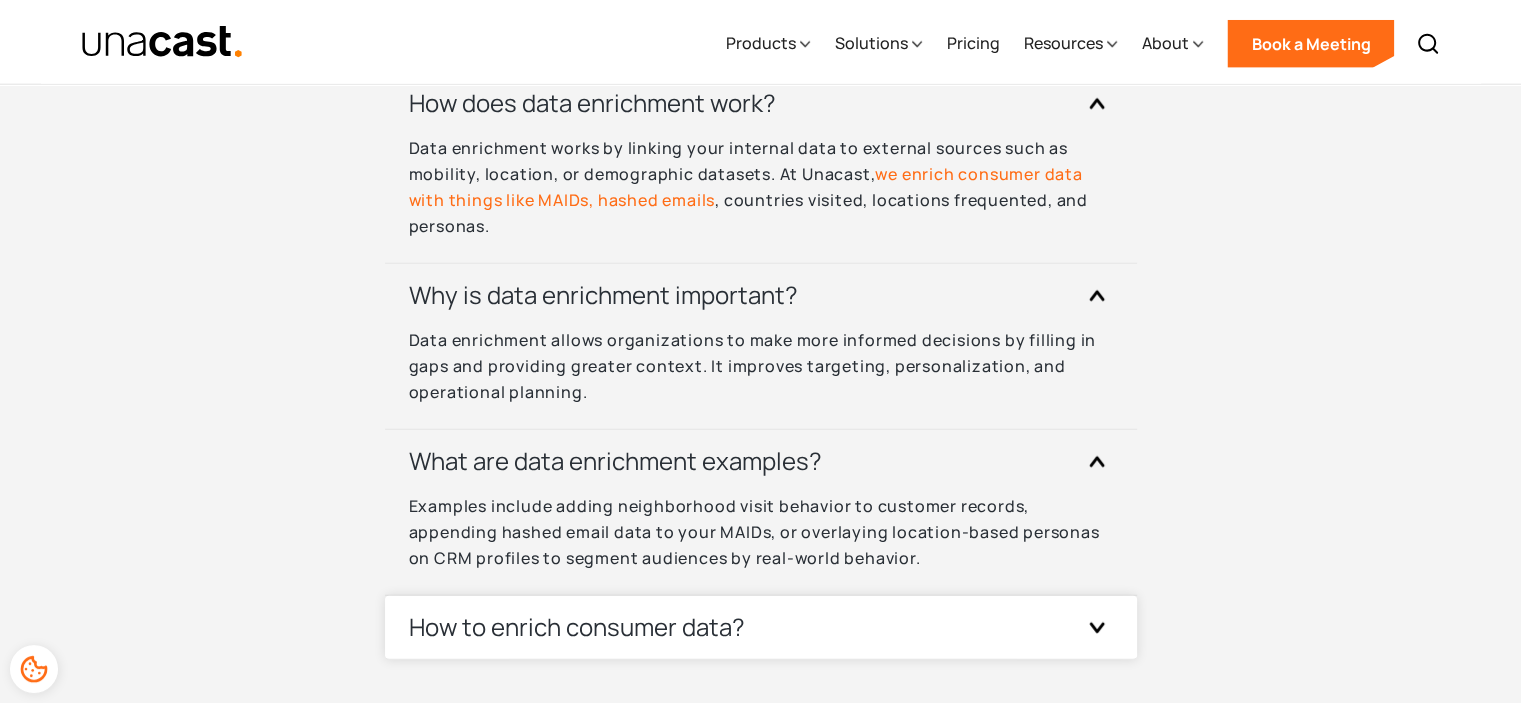 click on "How to enrich consumer data?" at bounding box center [577, 627] 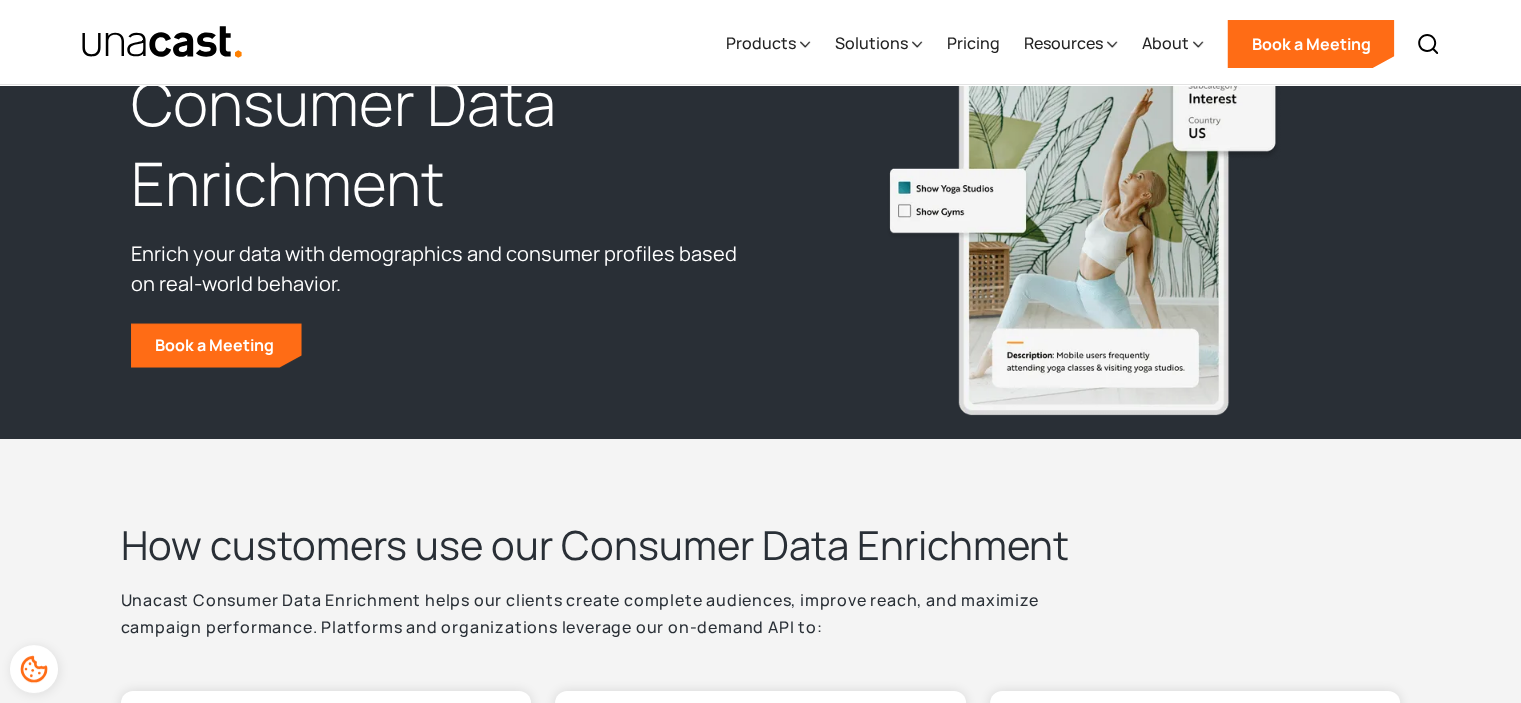 scroll, scrollTop: 0, scrollLeft: 0, axis: both 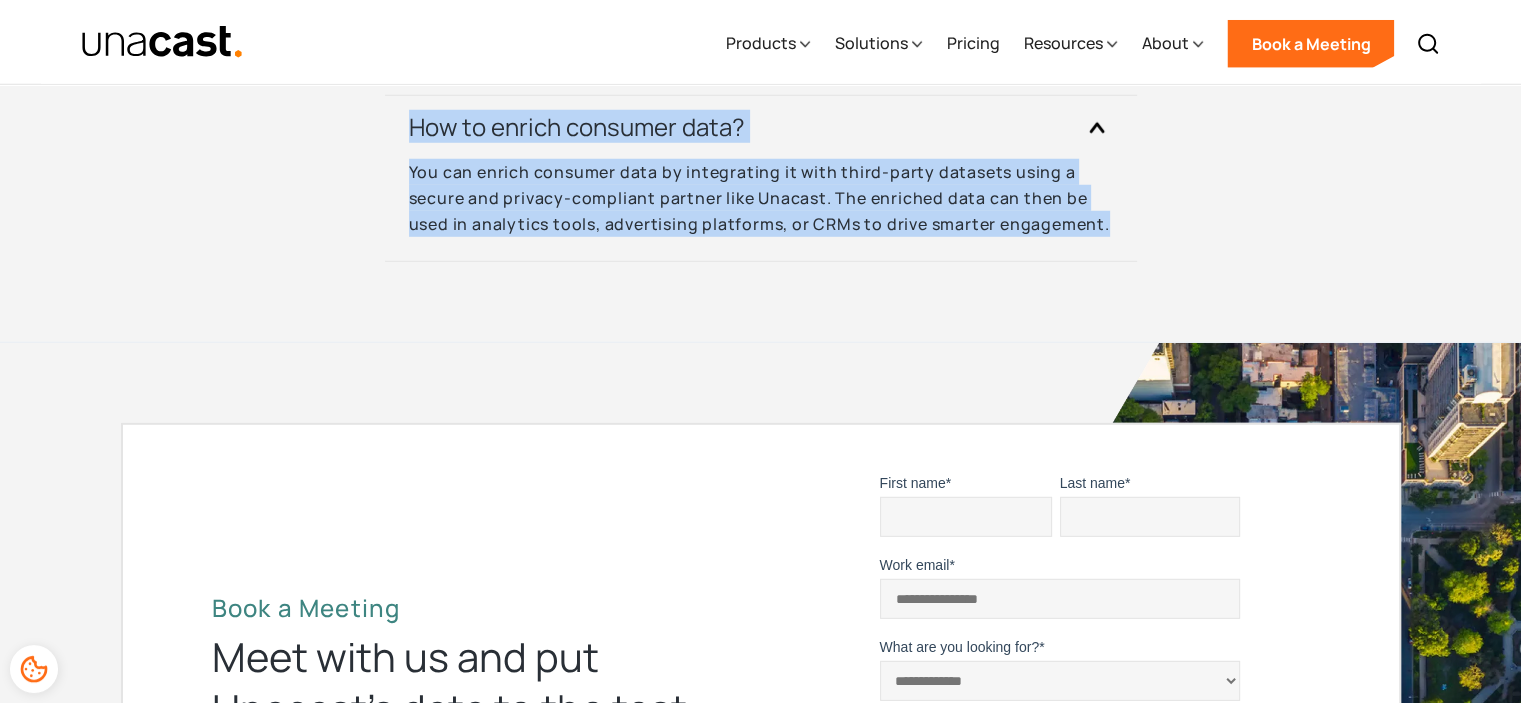 drag, startPoint x: 103, startPoint y: 179, endPoint x: 1159, endPoint y: 219, distance: 1056.7573 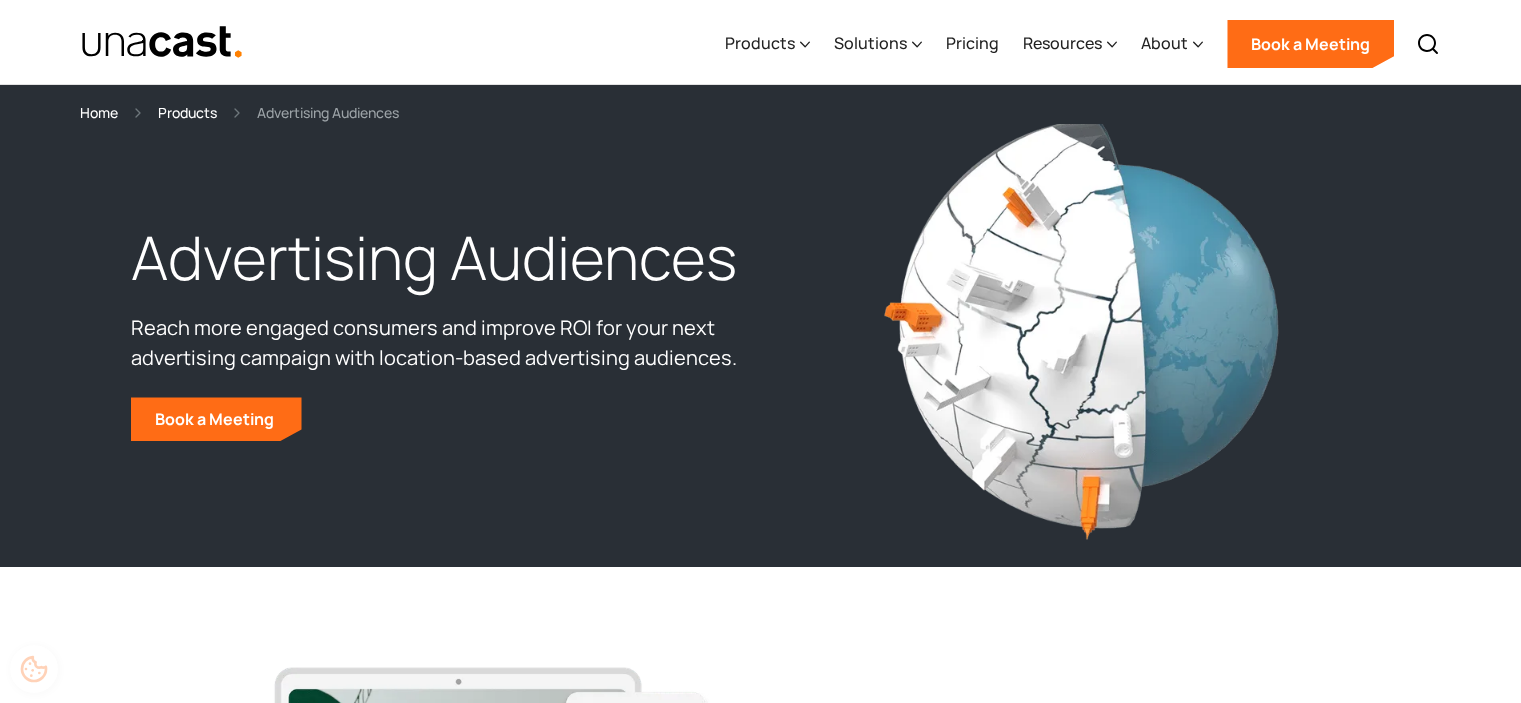 scroll, scrollTop: 0, scrollLeft: 0, axis: both 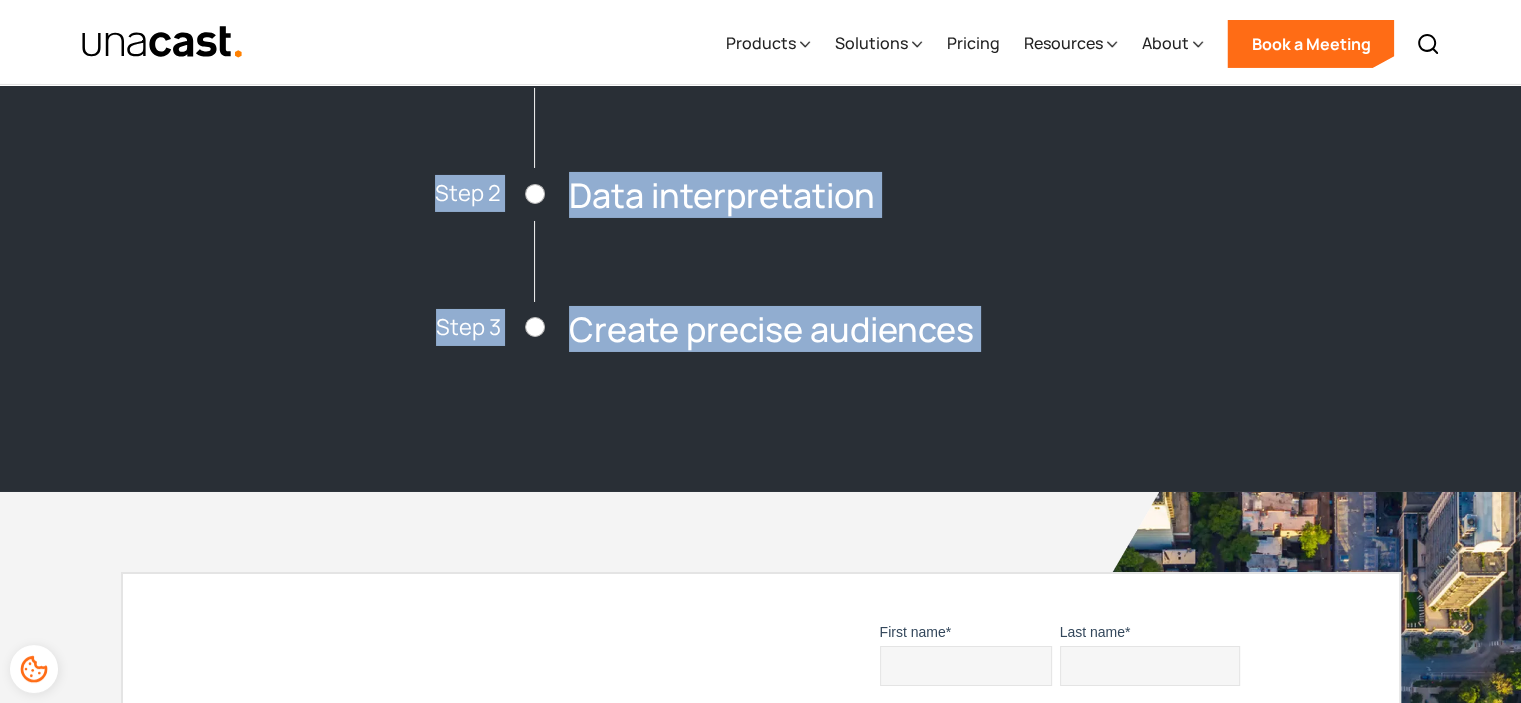 drag, startPoint x: 104, startPoint y: 239, endPoint x: 1024, endPoint y: 364, distance: 928.453 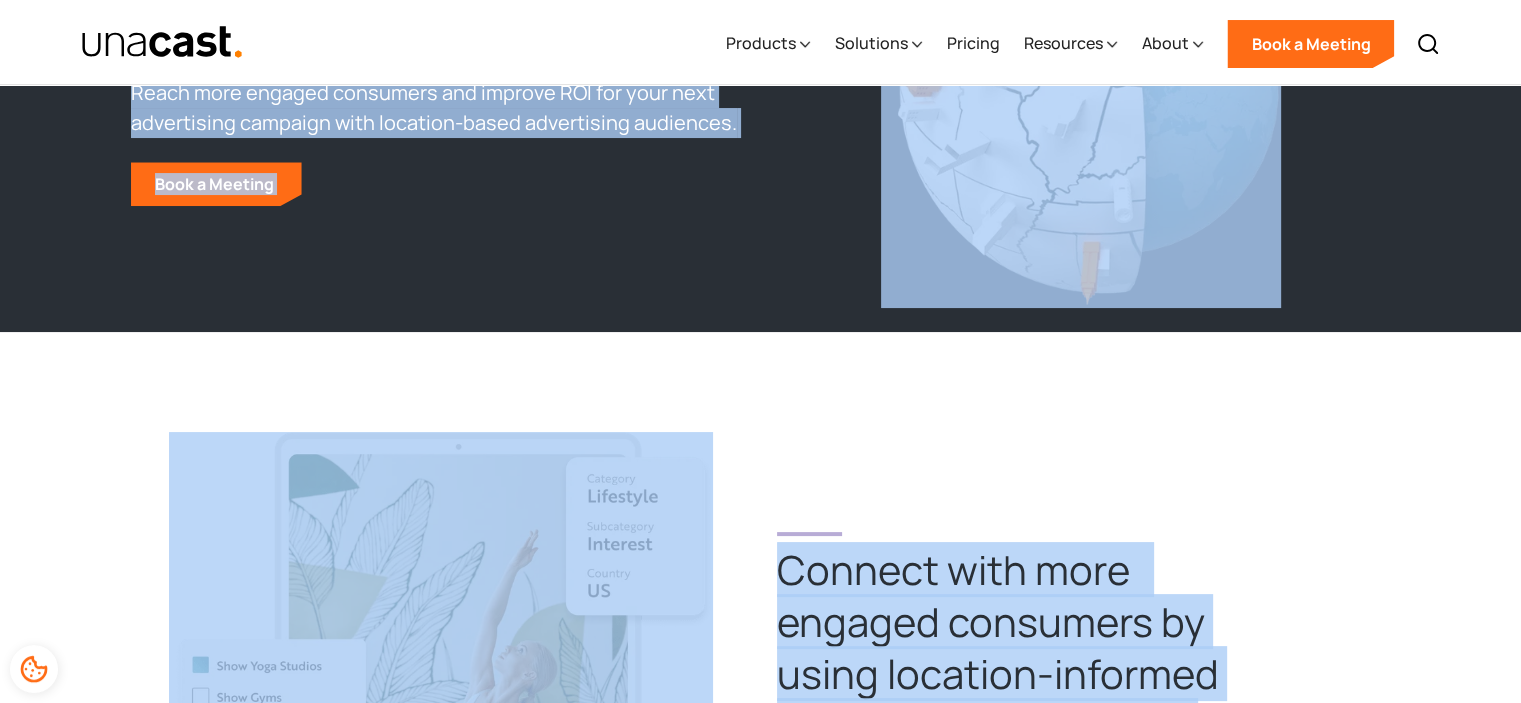 scroll, scrollTop: 0, scrollLeft: 0, axis: both 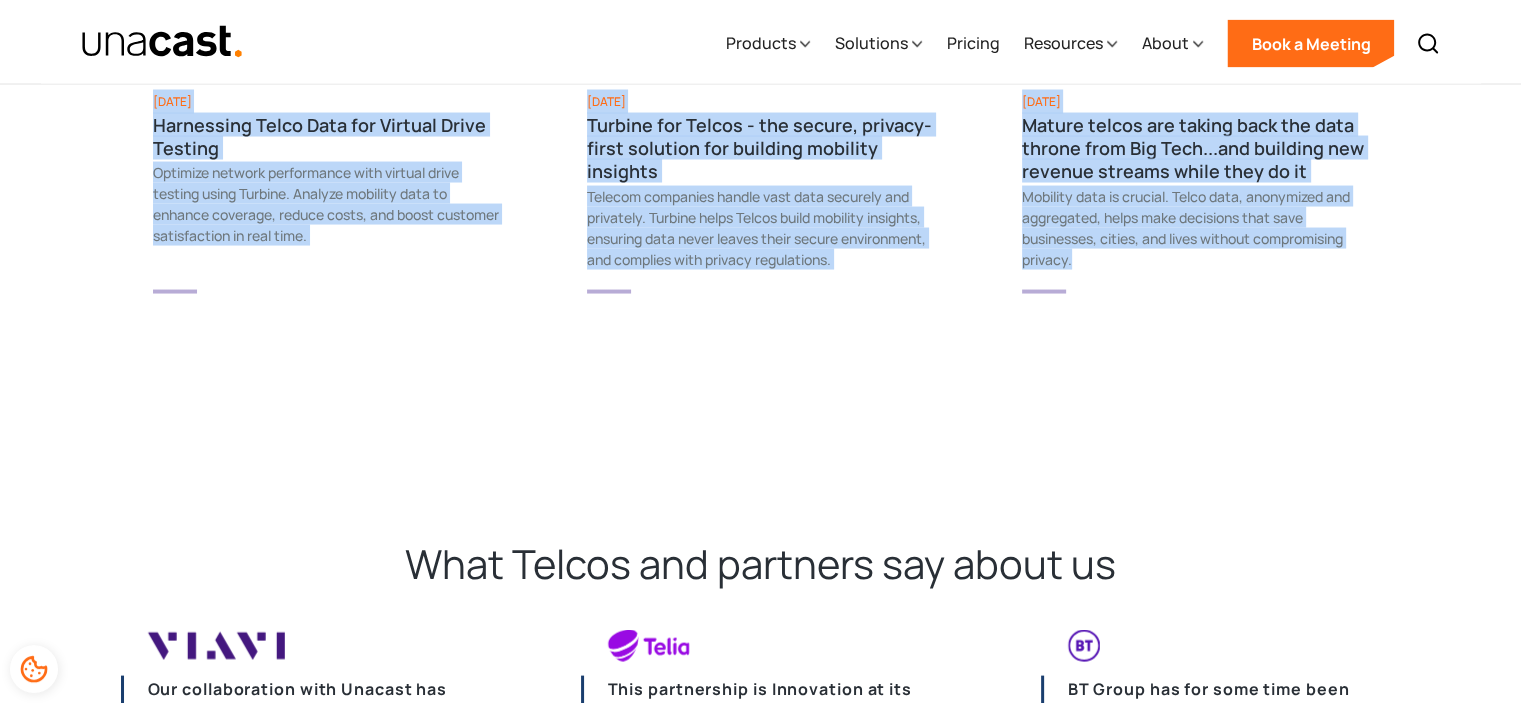 click on "What are you looking for? ****** Products
Location Intelligence Global Location Data Aggregated Foot Traffic Location Insights Platform Telco Data Processing Identity Graphing & Resolution Consumer Data Enrichment Data Linkages View All Products Solutions
Solutions Audience Targeting Identity Resolution Competitive Intelligence Forecasting Site Selection Site Performance Industries Supply Chain Retail Real Estate Telco Consultancies Government Software Adtech Pricing Resources
Resources Case Studies Blogs Whitepapers Blog Integrating Location Data Shouldn’t Be This Hard — Here’s How to Fix It Blog Why “Time to Value” Is the Most Important Metric You’re Not Talking About in Data Sales View More Blog Posts About
About Careers Company Methodology Privacy Policy and Retention Schedule Book a Meeting
Back Home Products Location Data Processing Telco Data Processing Book a Meeting Click for sound 1:00 Problems we solve for Telcos Improve customer satisfaction Book a Meeting Use Cases" at bounding box center [760, -638] 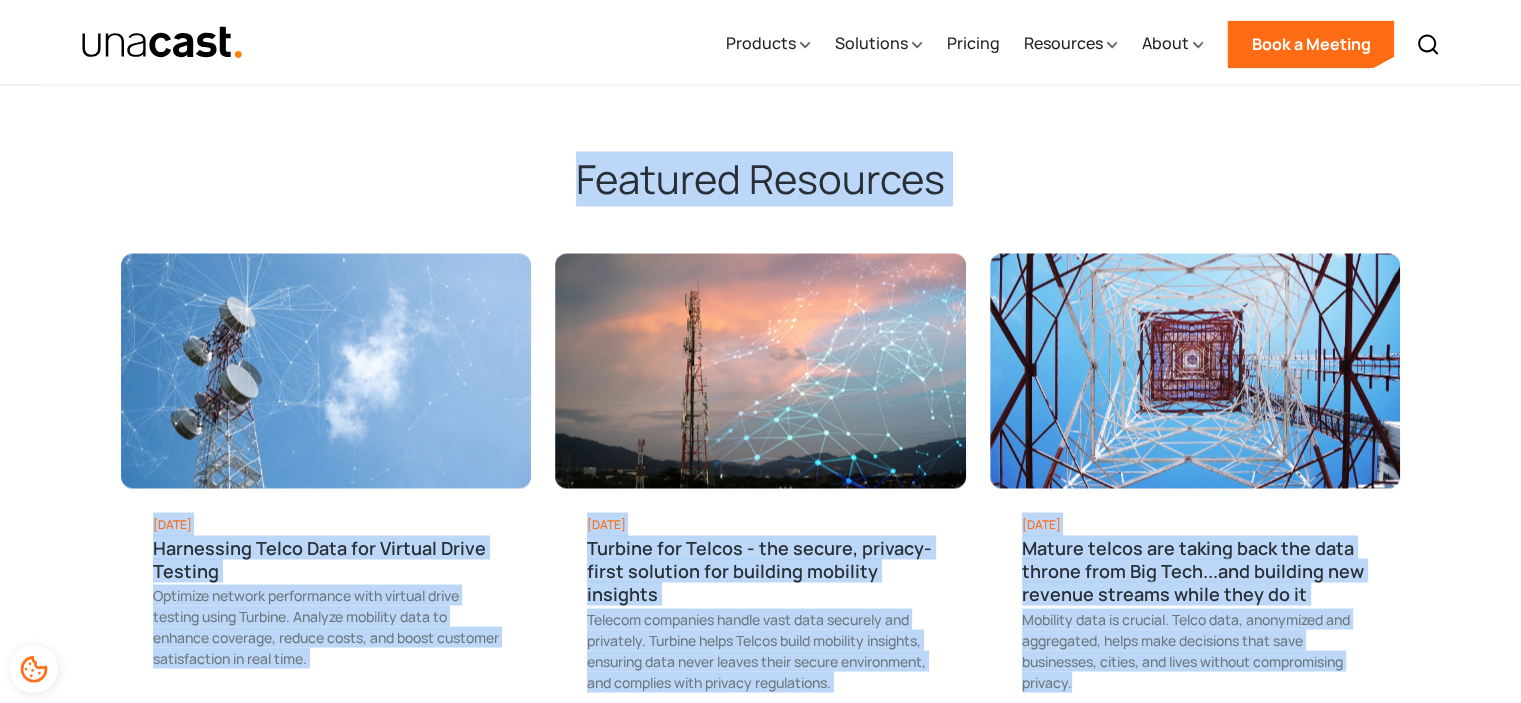 scroll, scrollTop: 3100, scrollLeft: 0, axis: vertical 